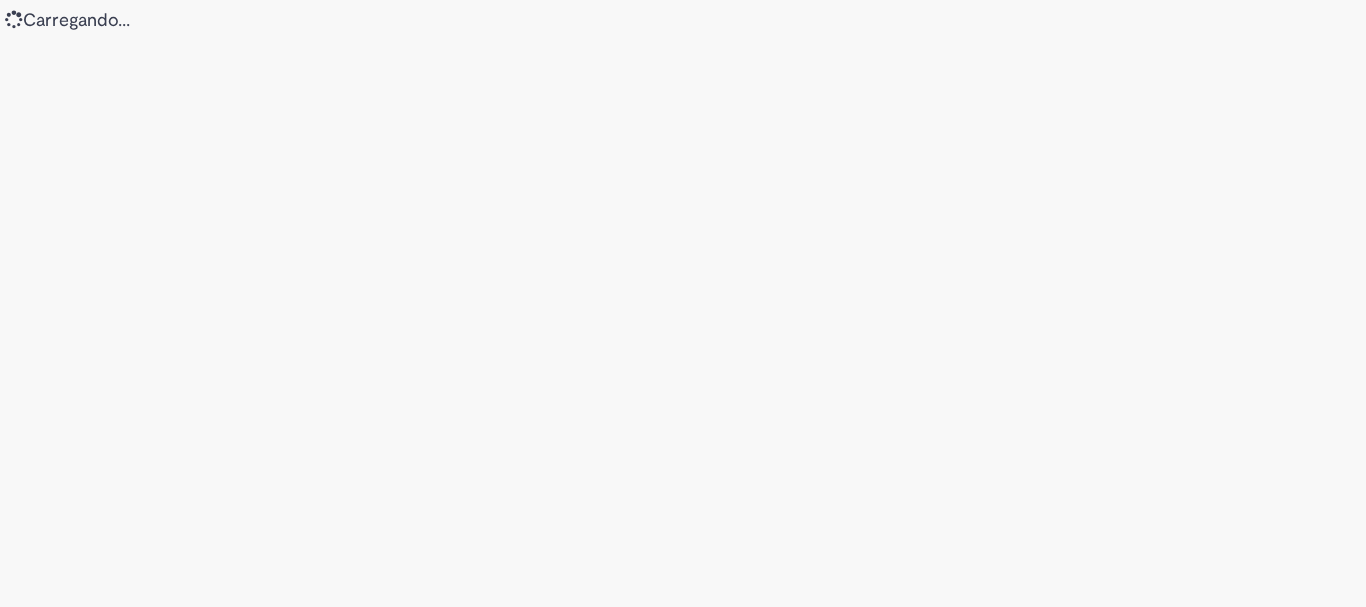 scroll, scrollTop: 0, scrollLeft: 0, axis: both 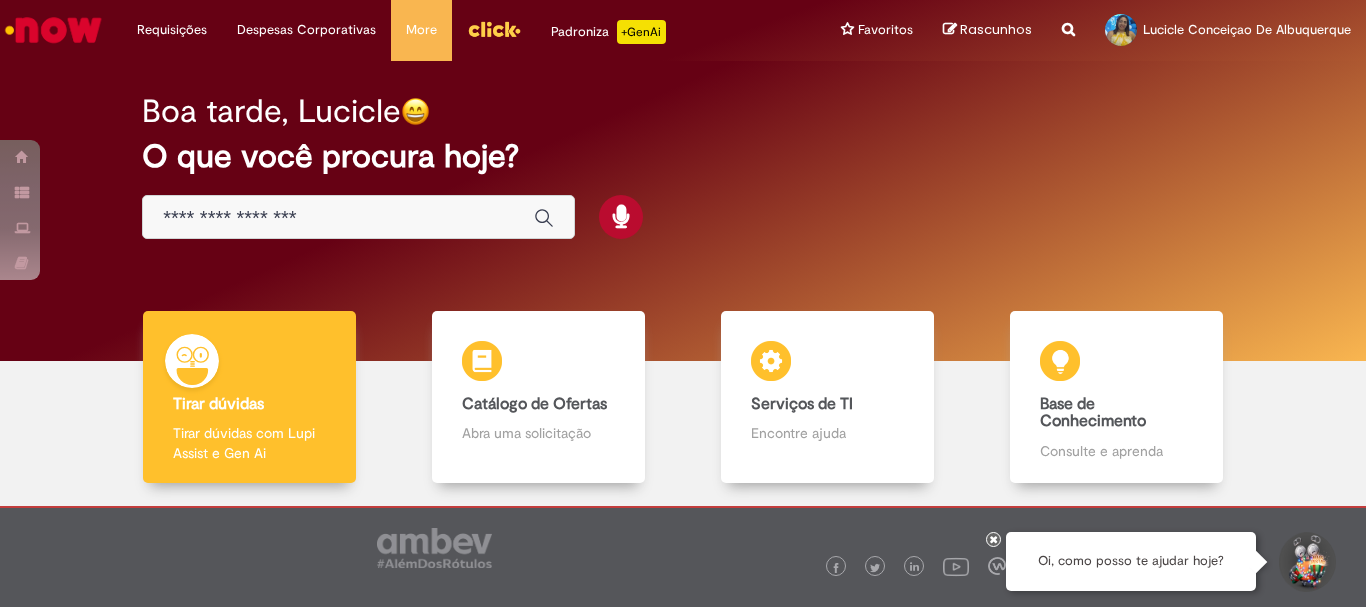 click at bounding box center [338, 218] 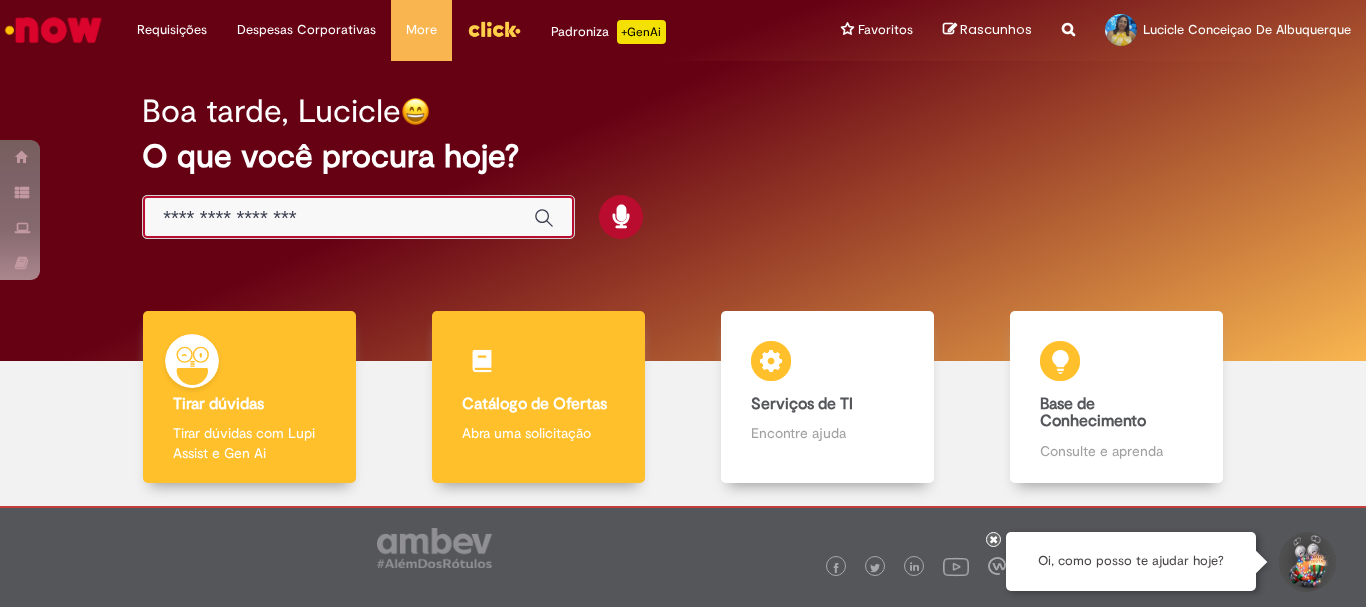 scroll, scrollTop: 98, scrollLeft: 0, axis: vertical 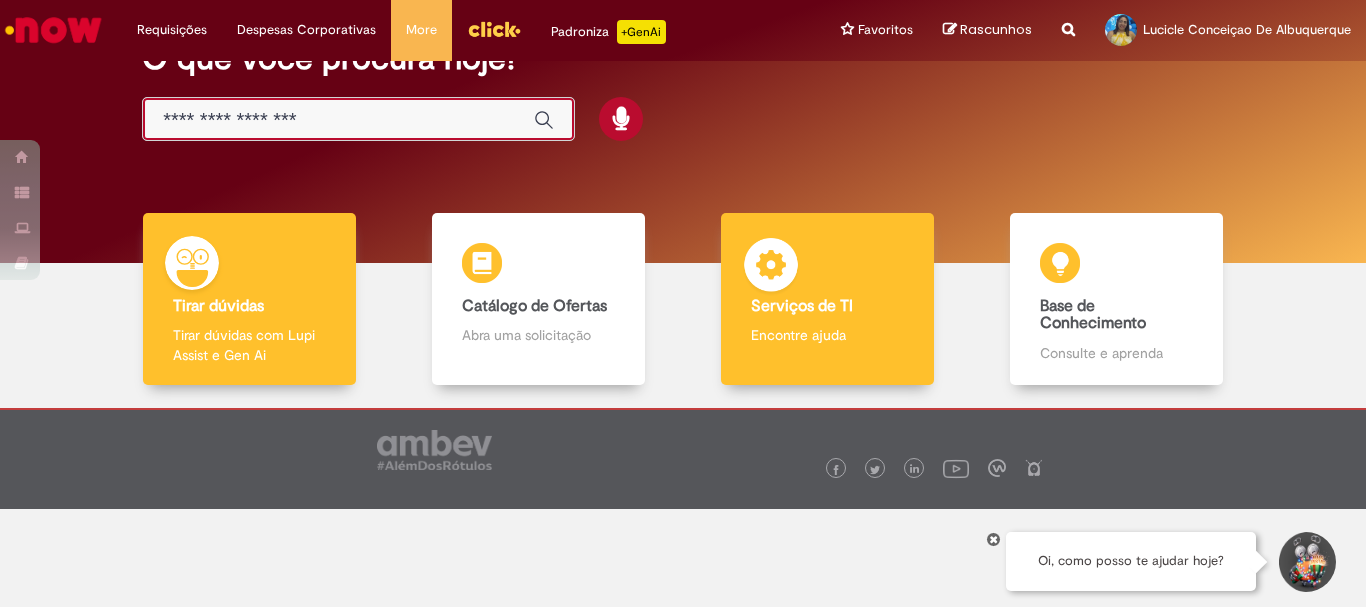 click on "Serviços de TI" at bounding box center [802, 306] 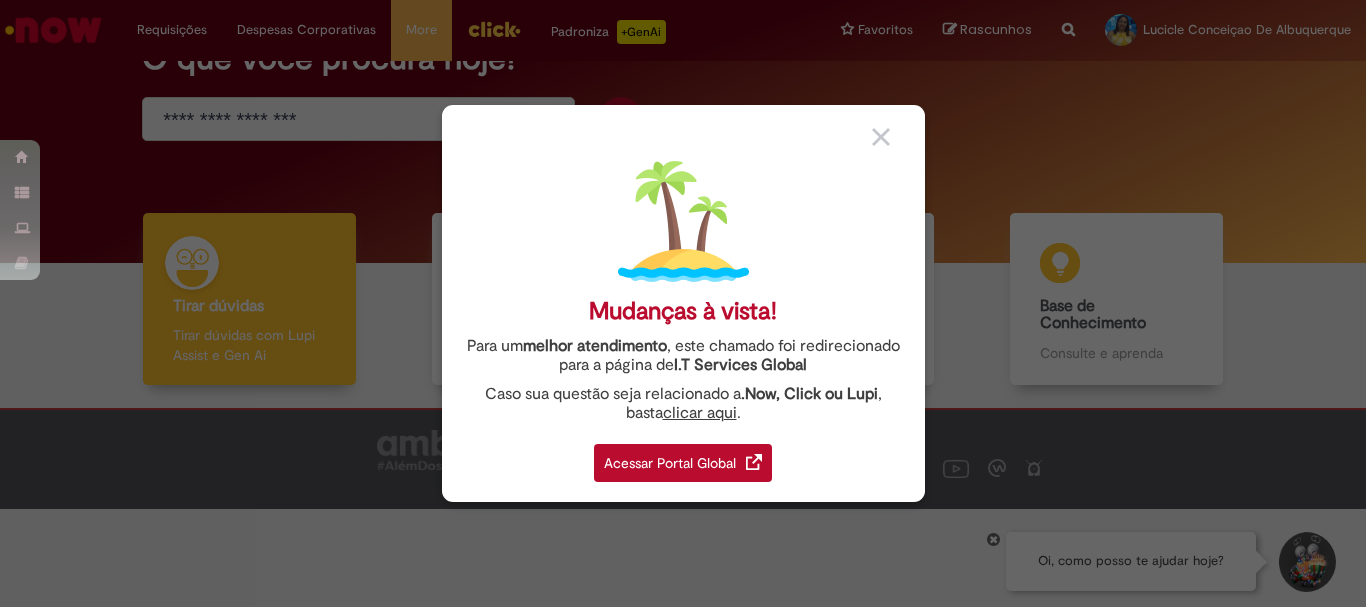 click on "Acessar Portal Global" at bounding box center (683, 463) 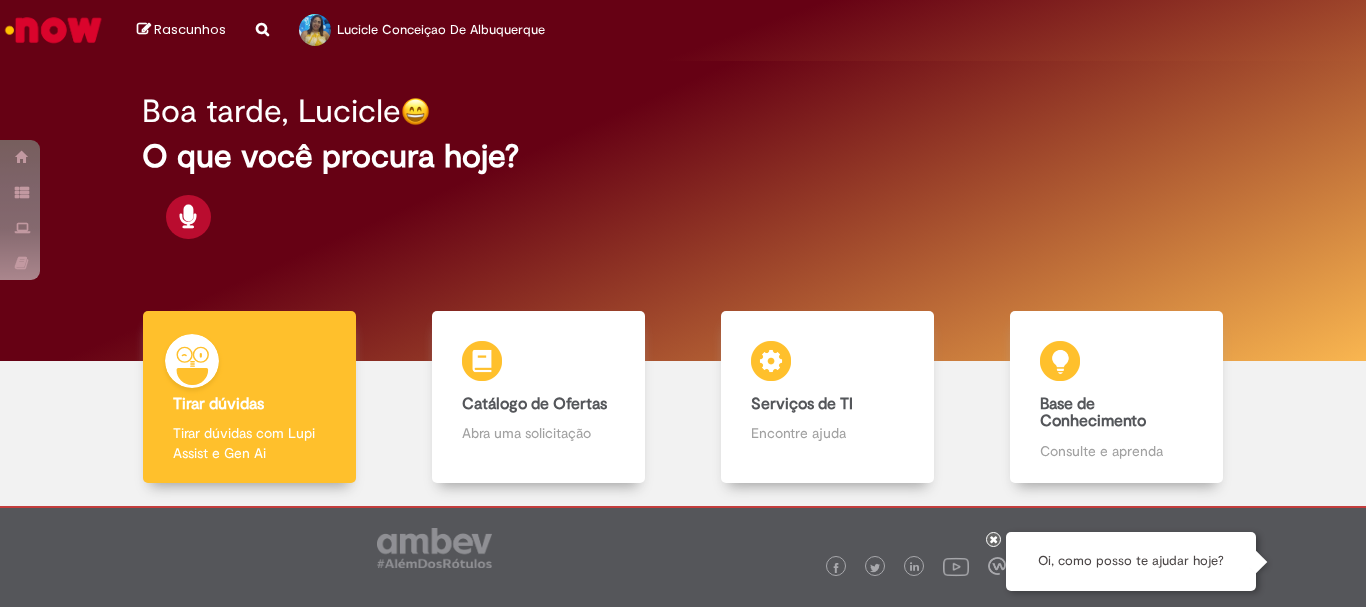 scroll, scrollTop: 0, scrollLeft: 0, axis: both 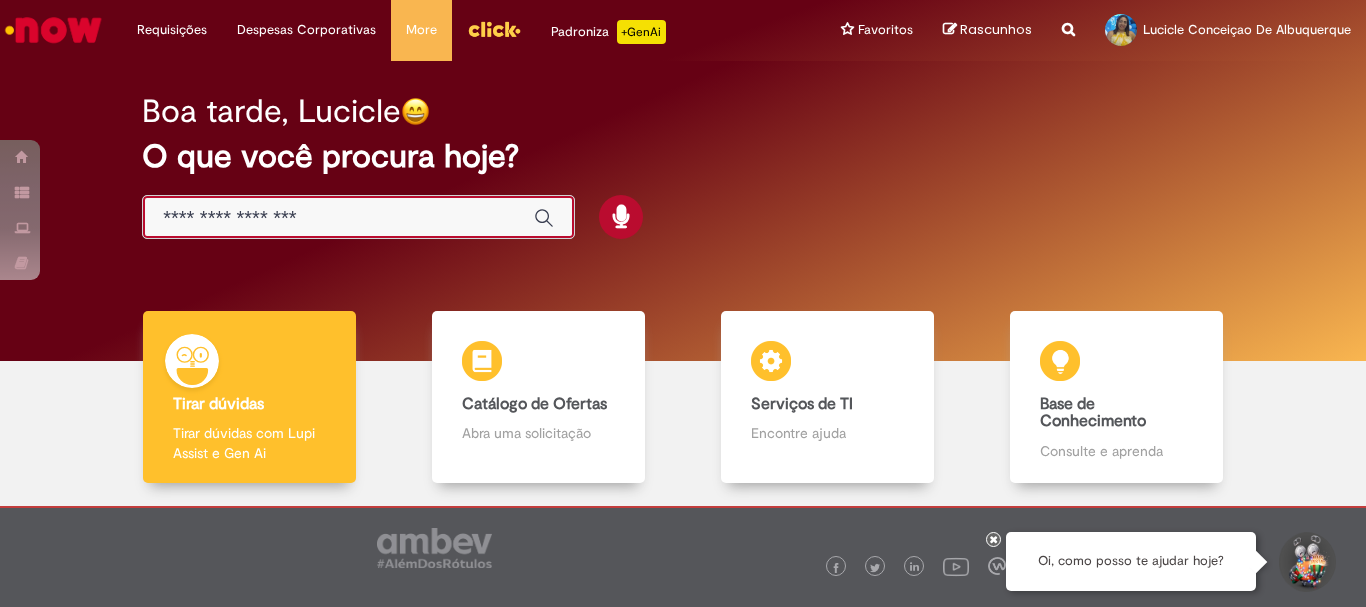 click at bounding box center (338, 218) 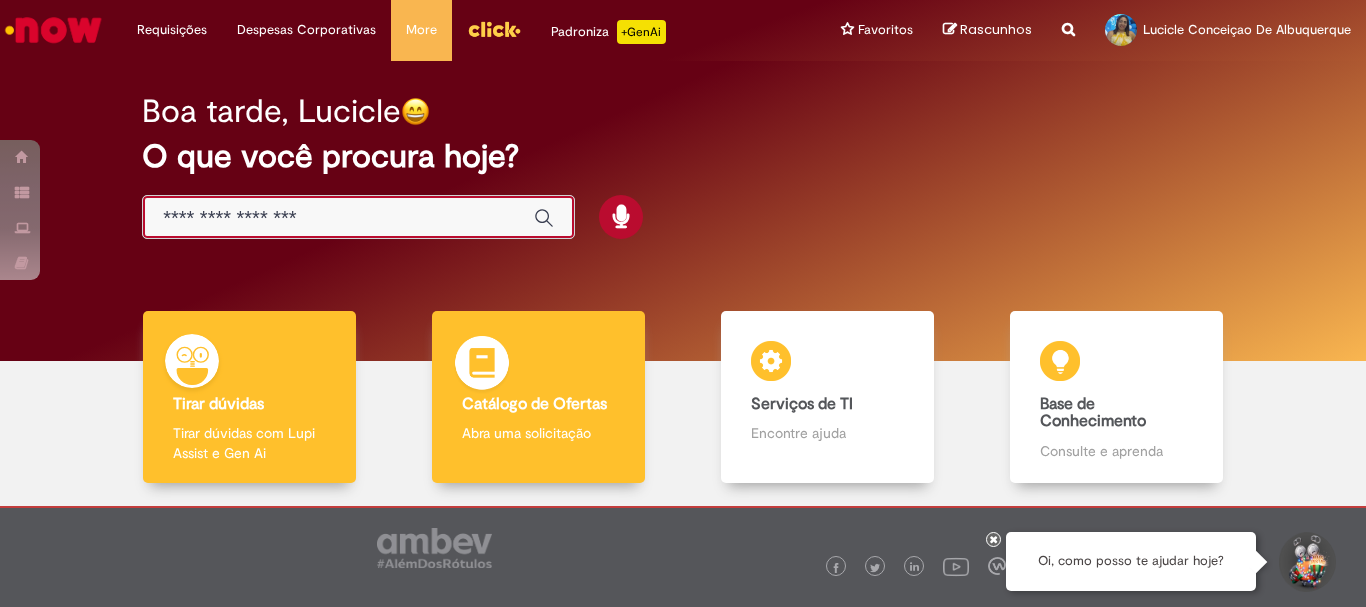 click on "Catálogo de Ofertas
Catálogo de Ofertas
Abra uma solicitação" at bounding box center (538, 397) 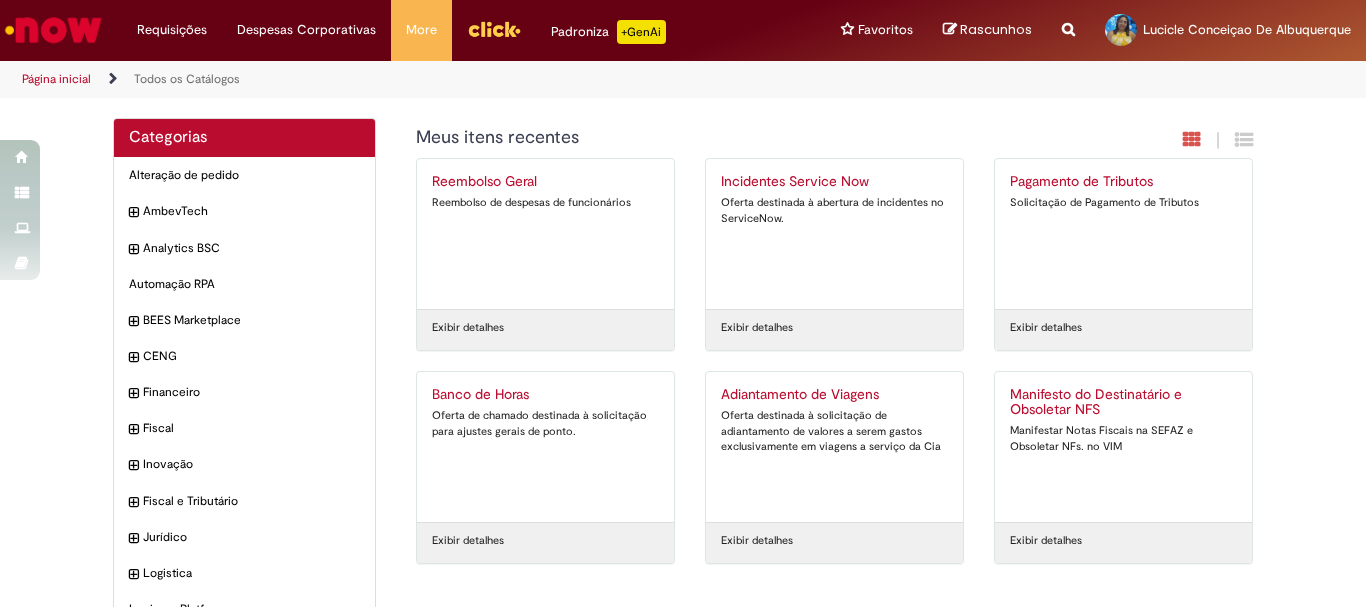 click on "Banco de Horas" at bounding box center [545, 395] 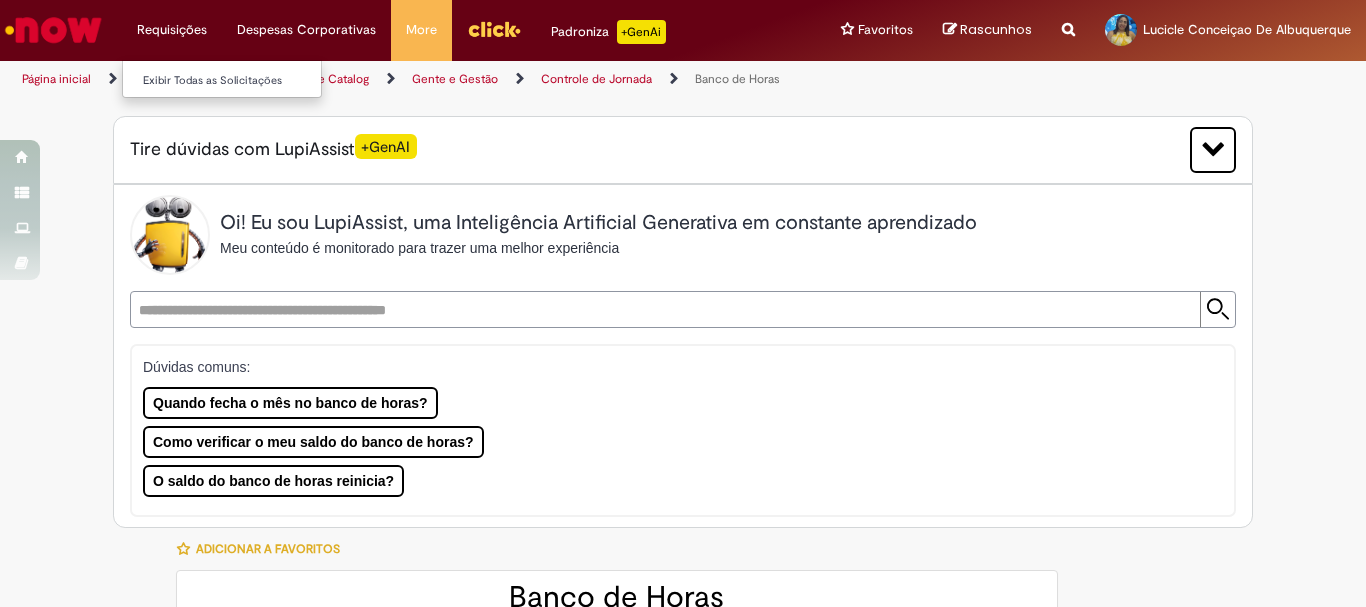 type on "********" 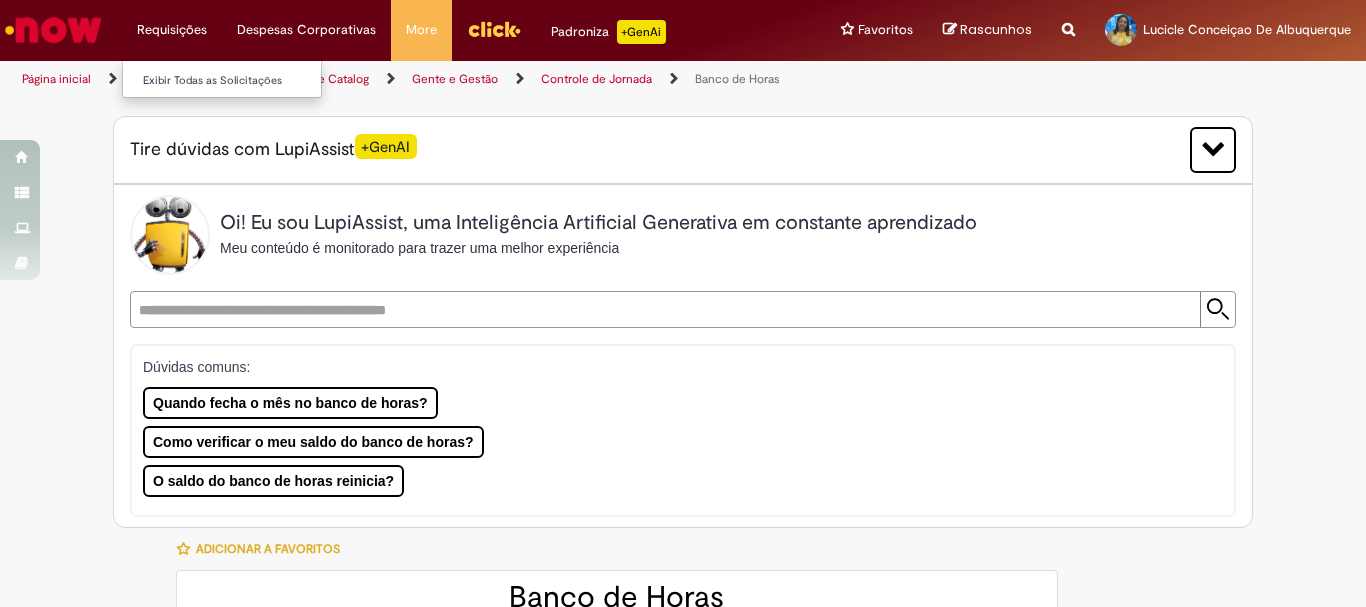 type on "**********" 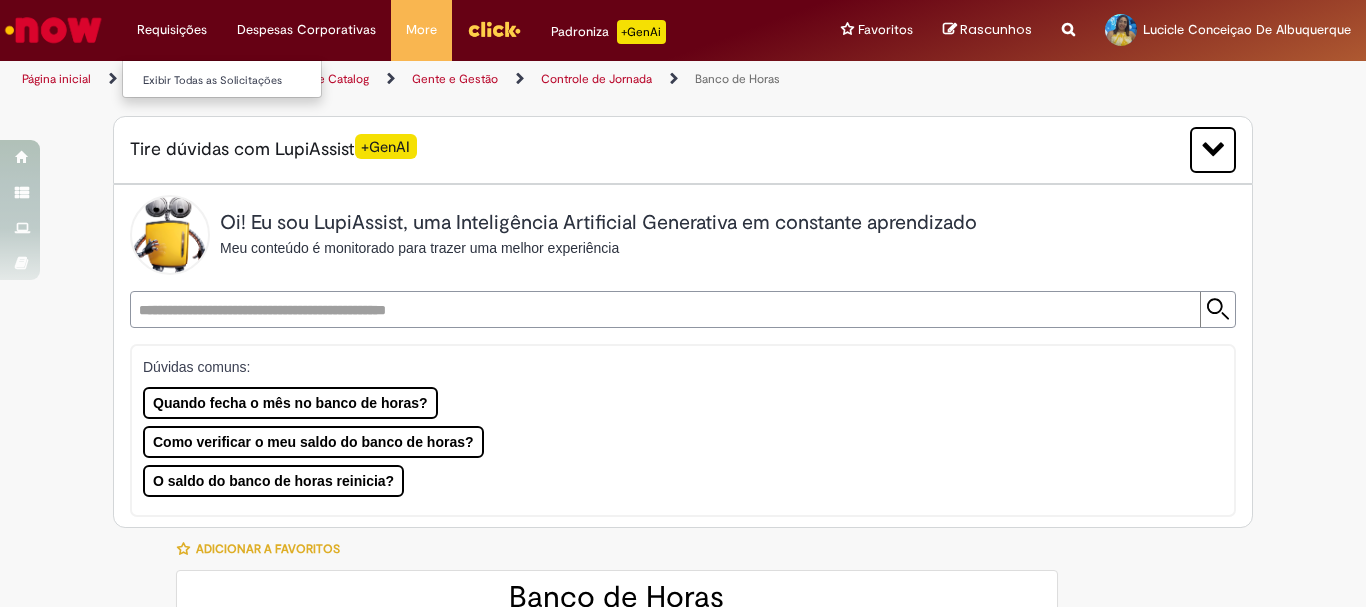 type on "**********" 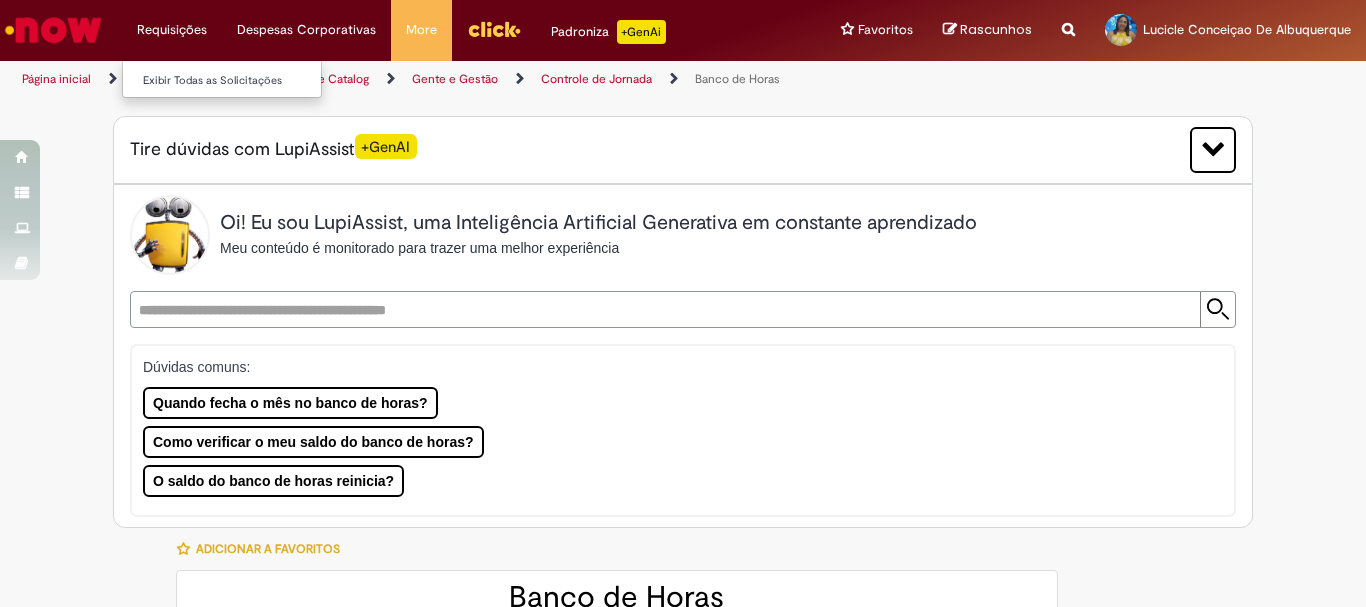 type on "**********" 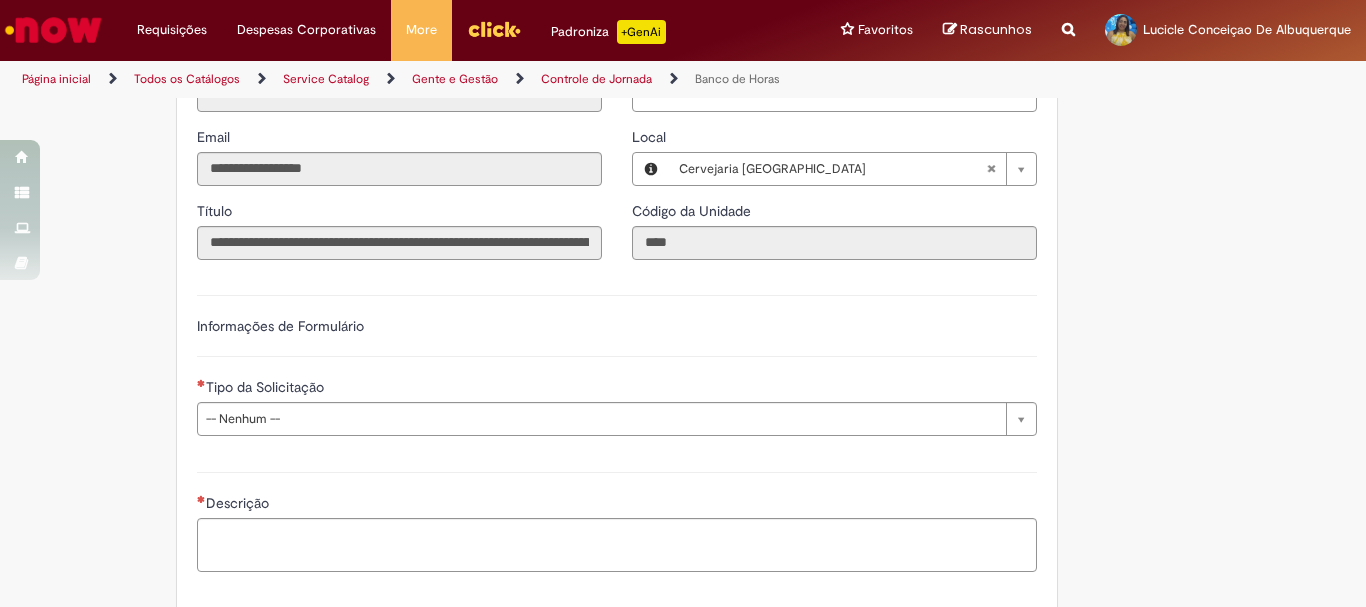 scroll, scrollTop: 1200, scrollLeft: 0, axis: vertical 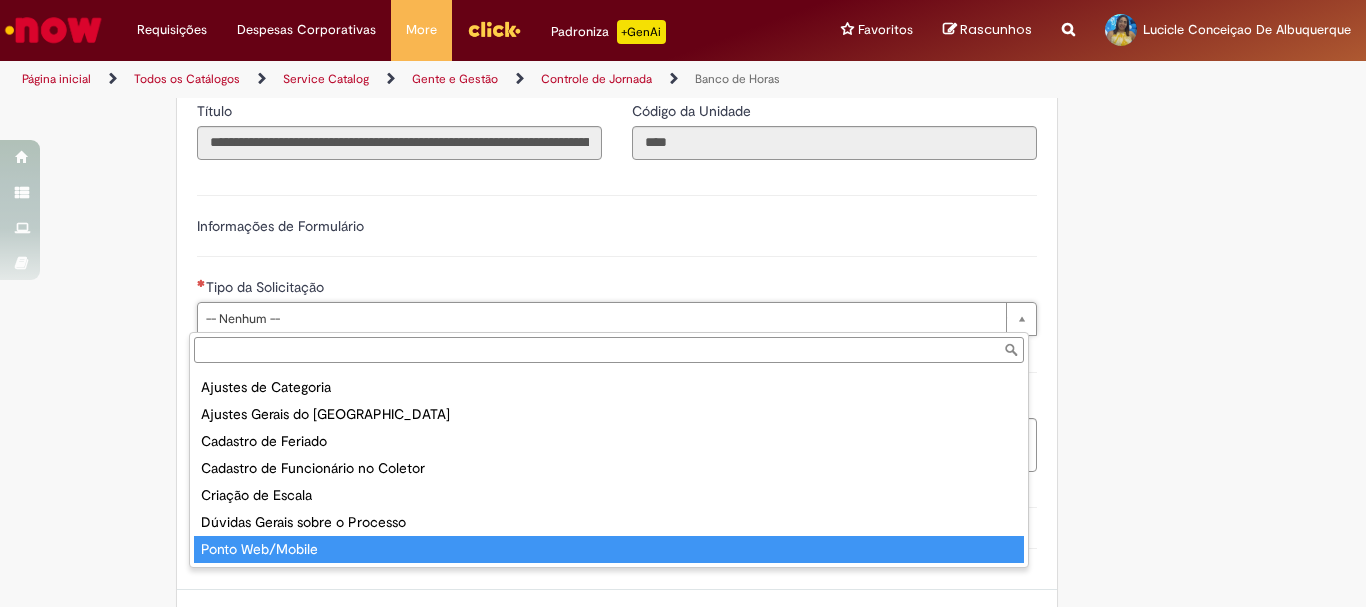 type on "**********" 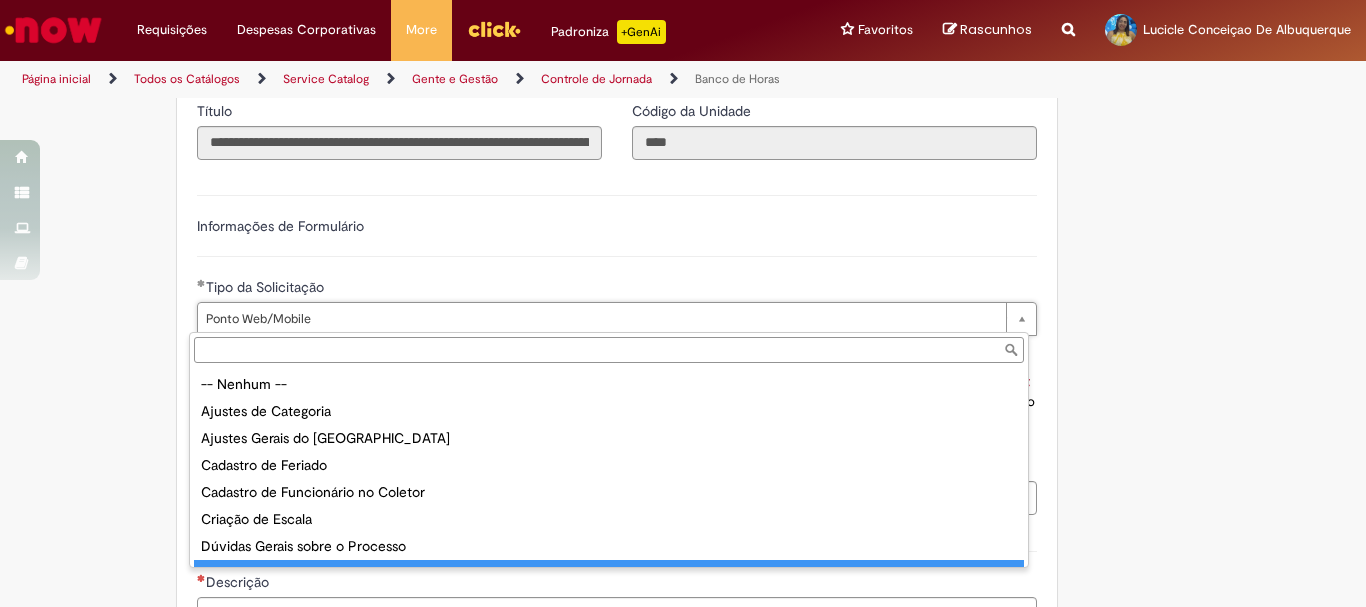 scroll, scrollTop: 16, scrollLeft: 0, axis: vertical 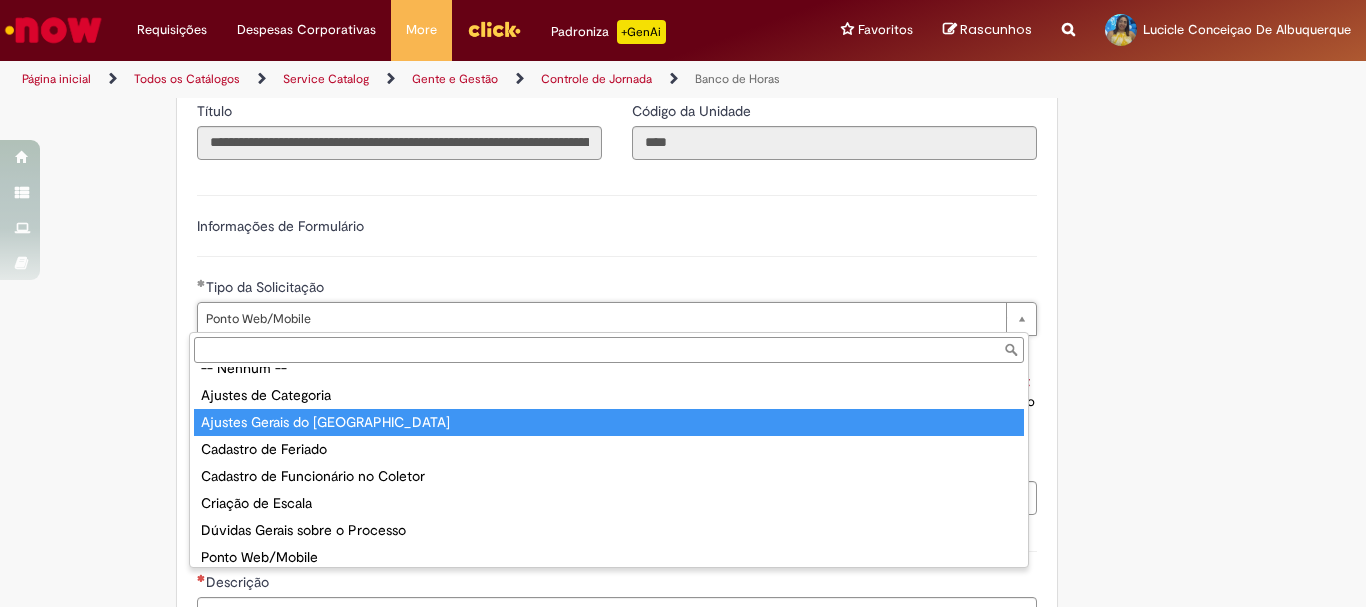 type on "**********" 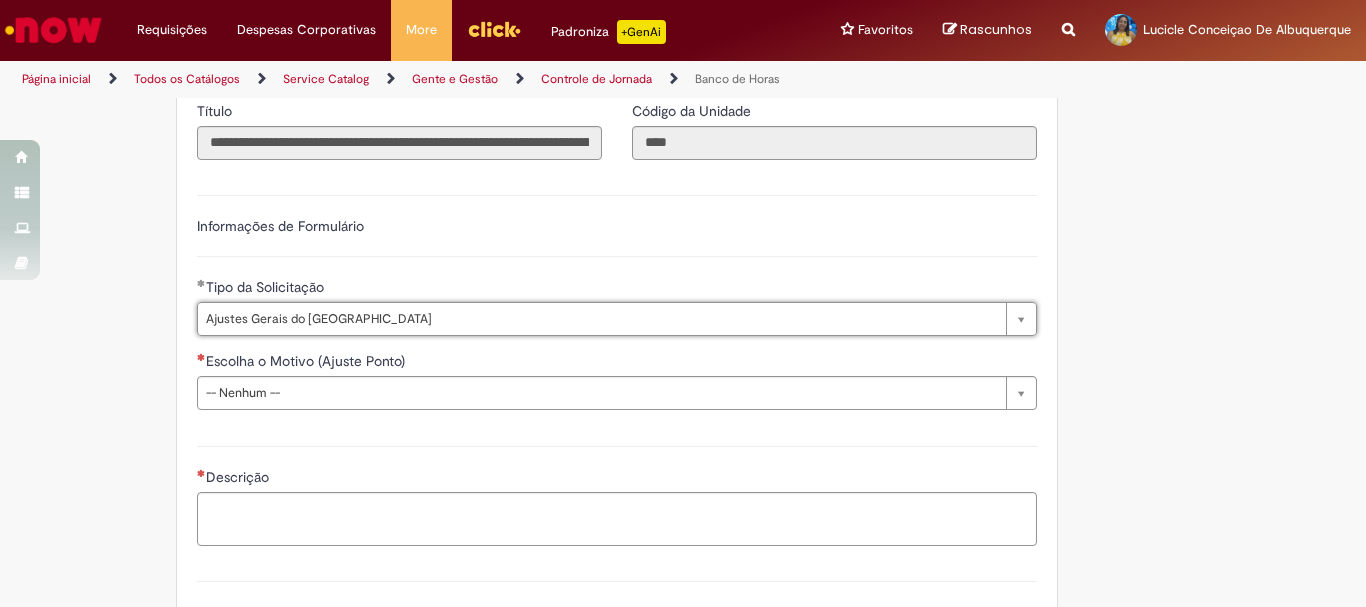 scroll, scrollTop: 0, scrollLeft: 115, axis: horizontal 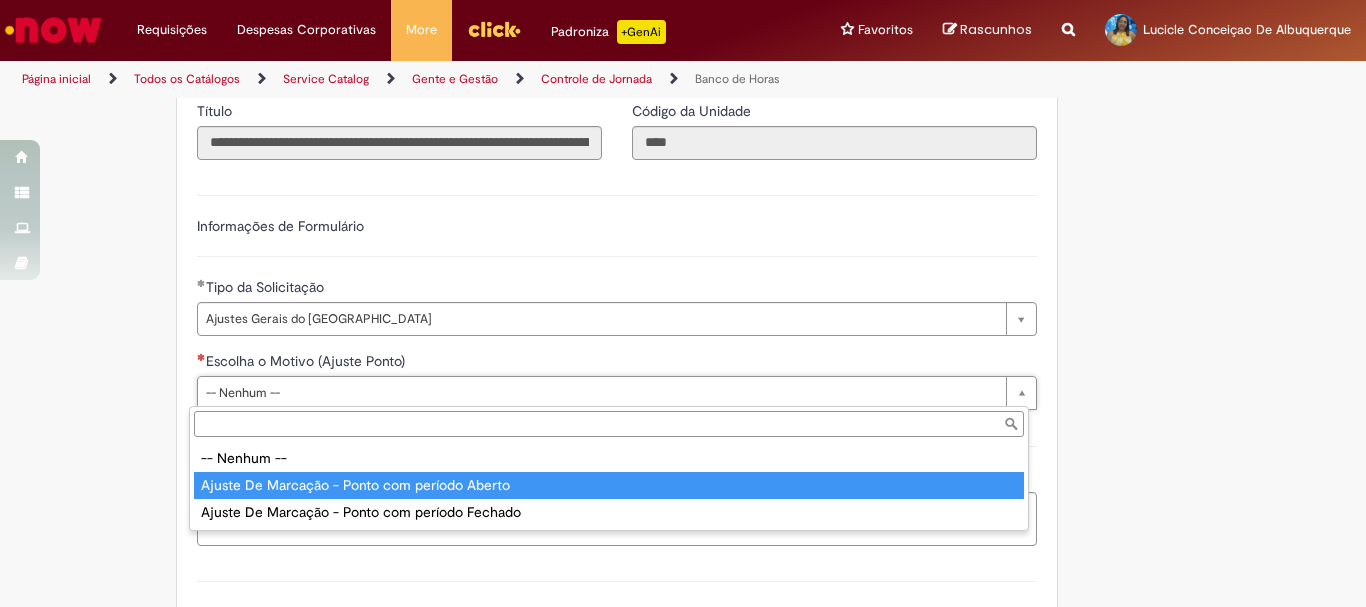 type on "**********" 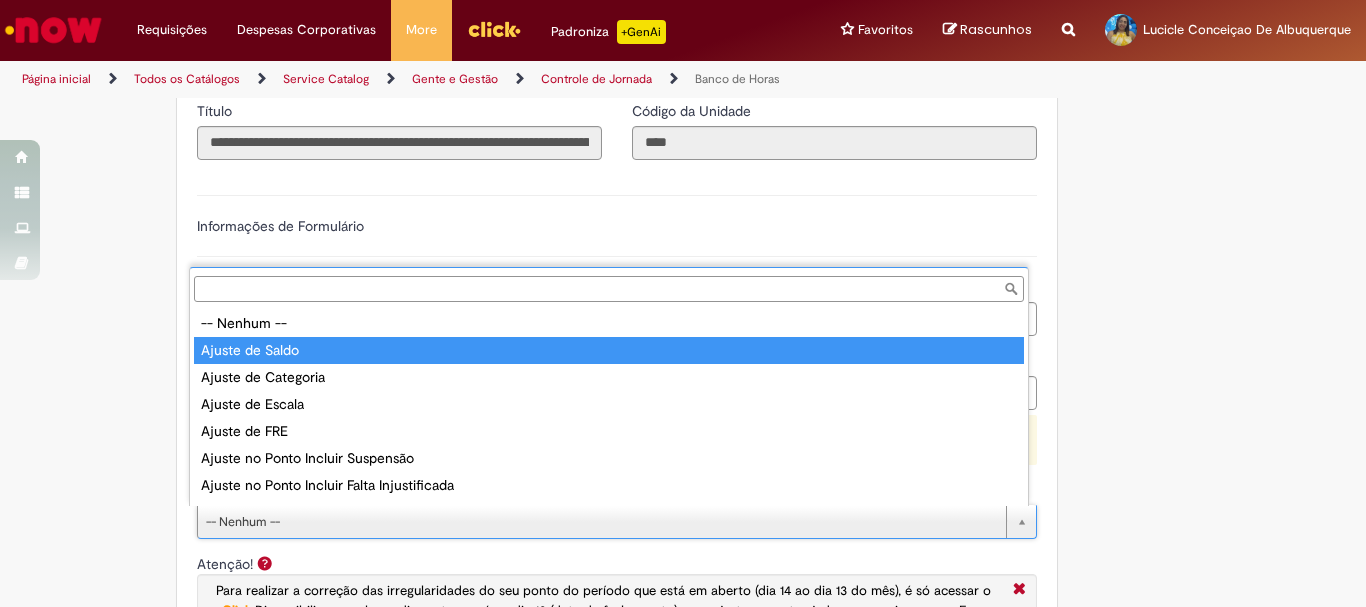 type on "**********" 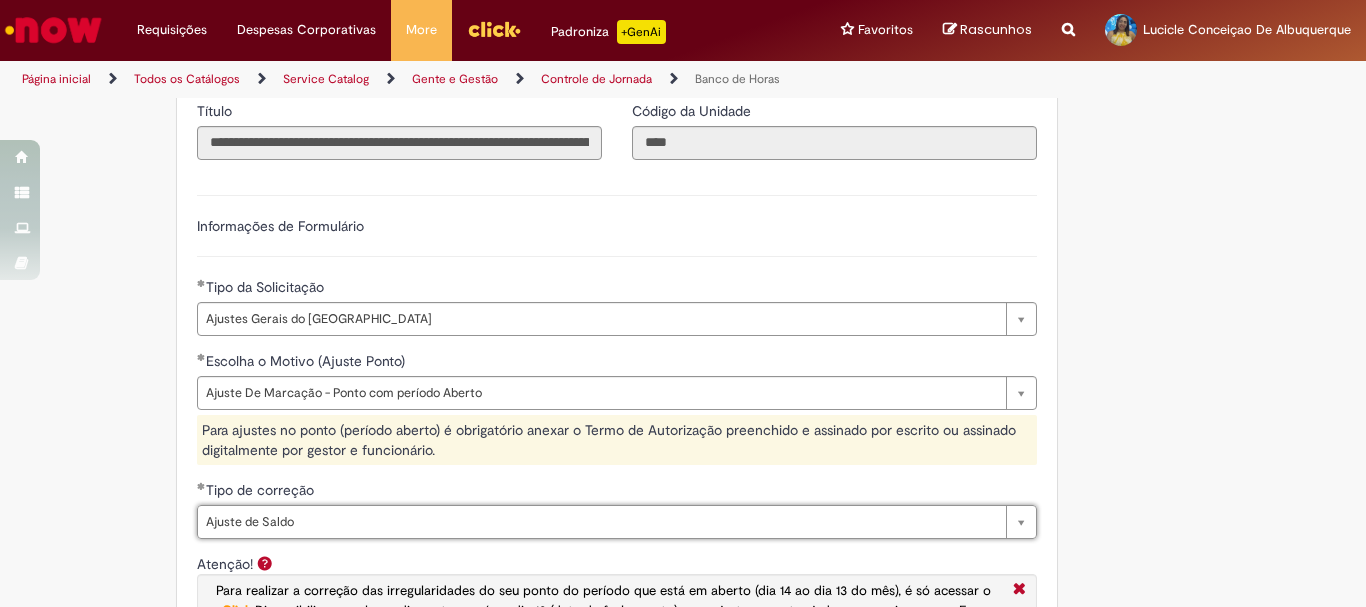 scroll, scrollTop: 1600, scrollLeft: 0, axis: vertical 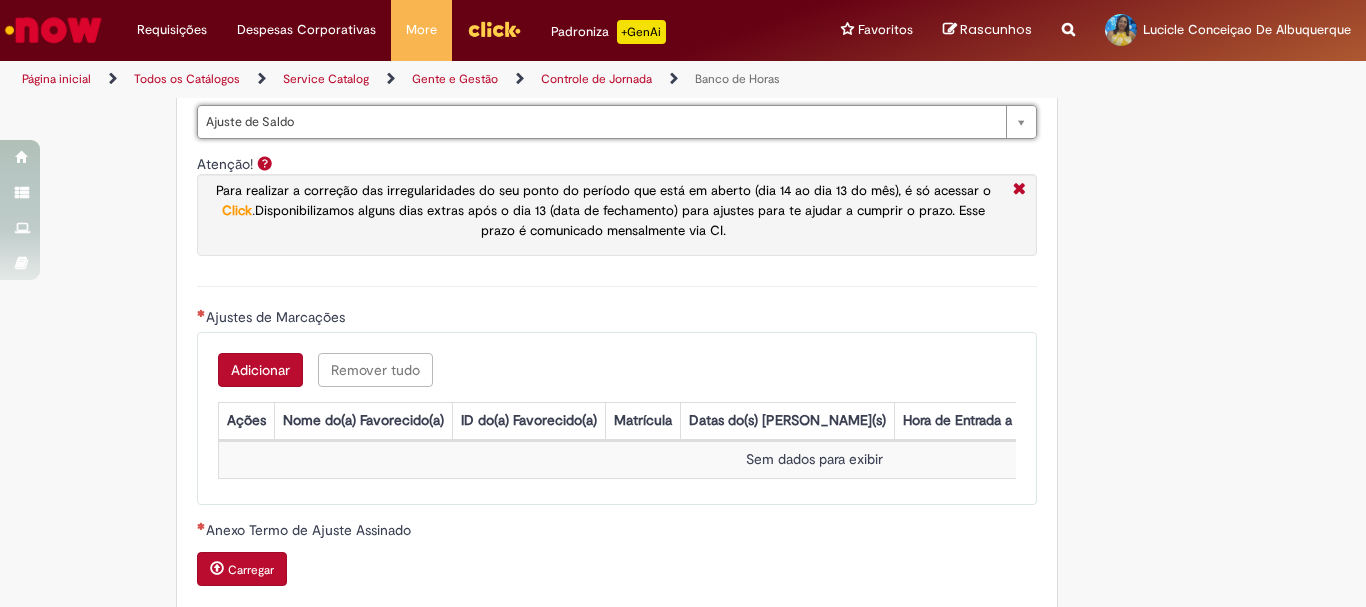 click on "Sem dados para exibir" at bounding box center (814, 459) 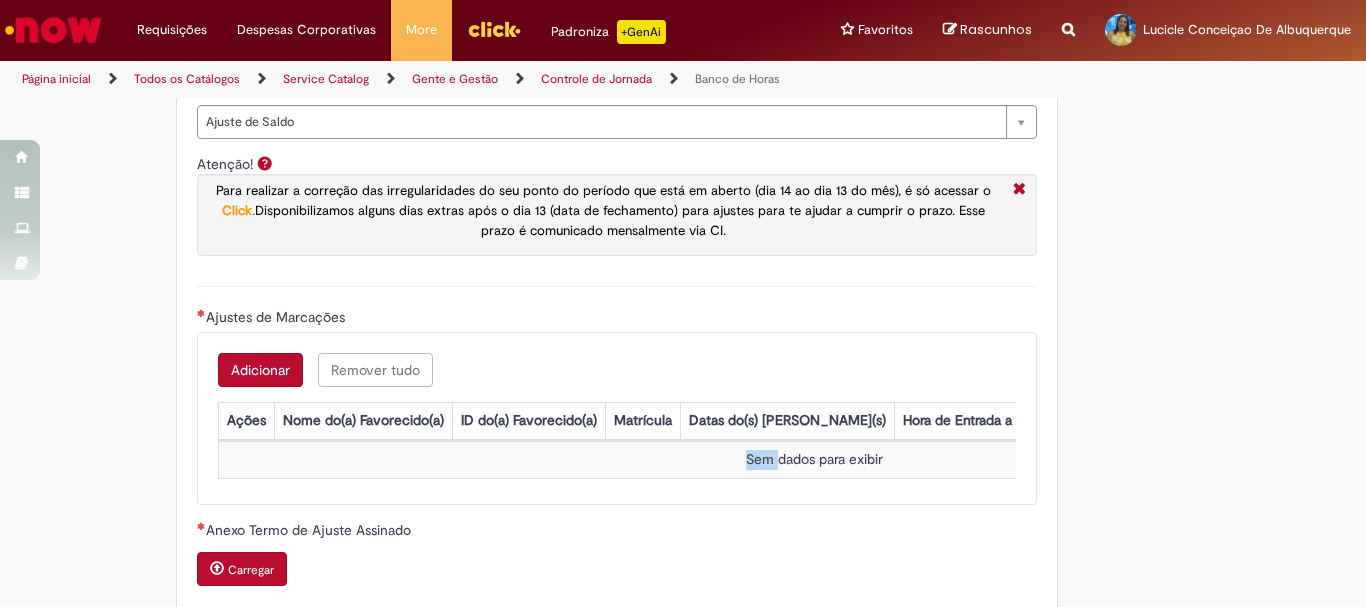 click on "Adicionar" at bounding box center (260, 370) 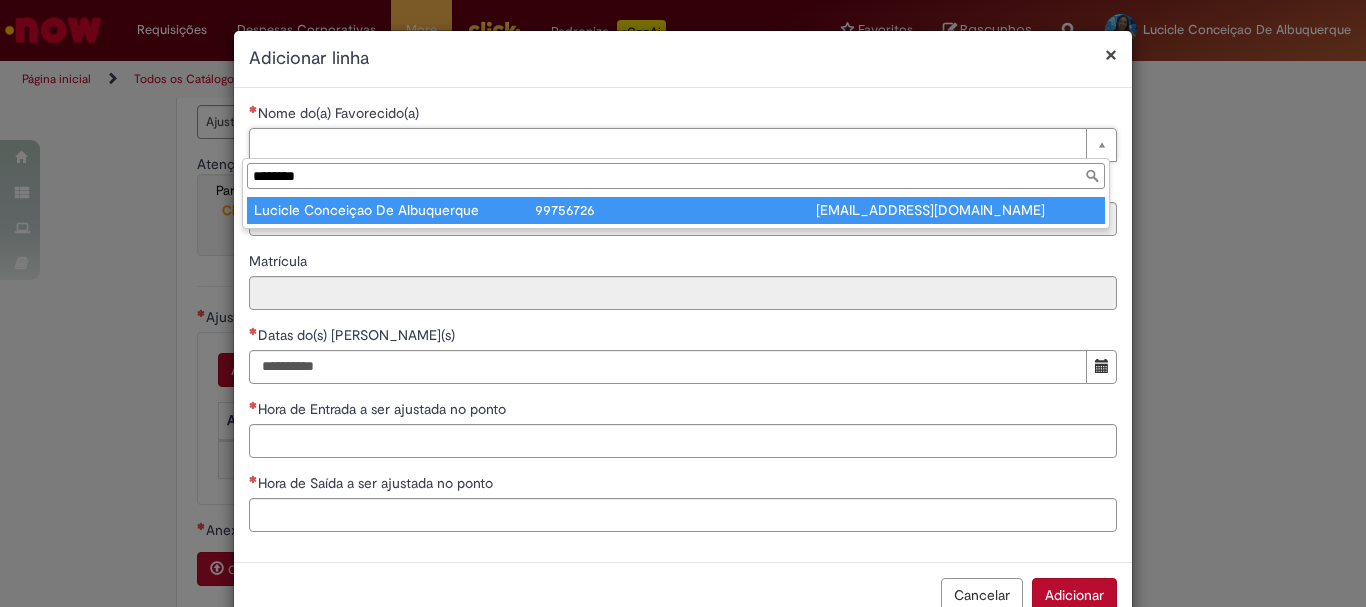 type on "********" 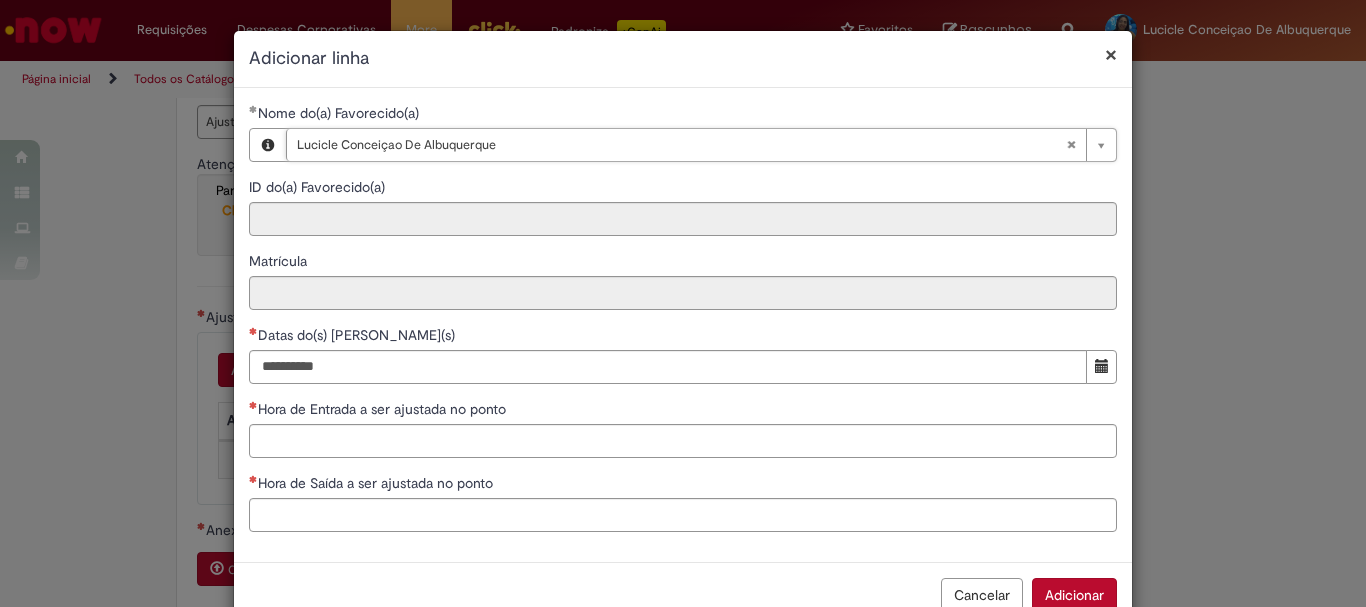 type on "********" 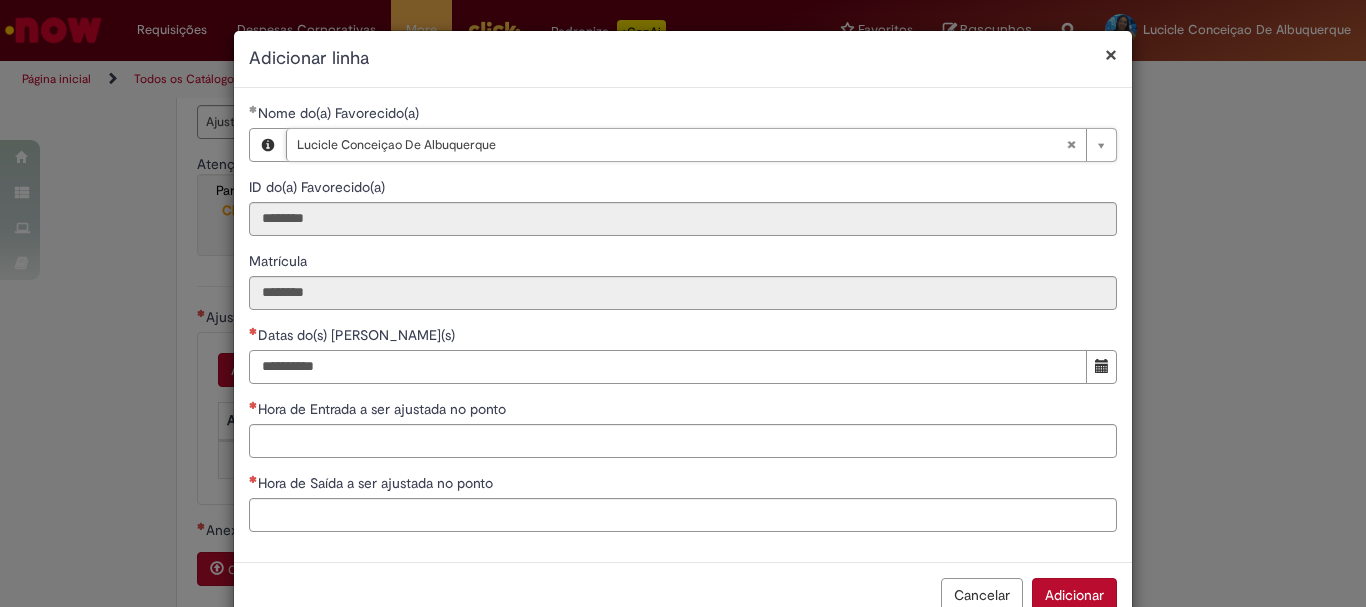 click on "Datas do(s) Ajuste(s)" at bounding box center (668, 367) 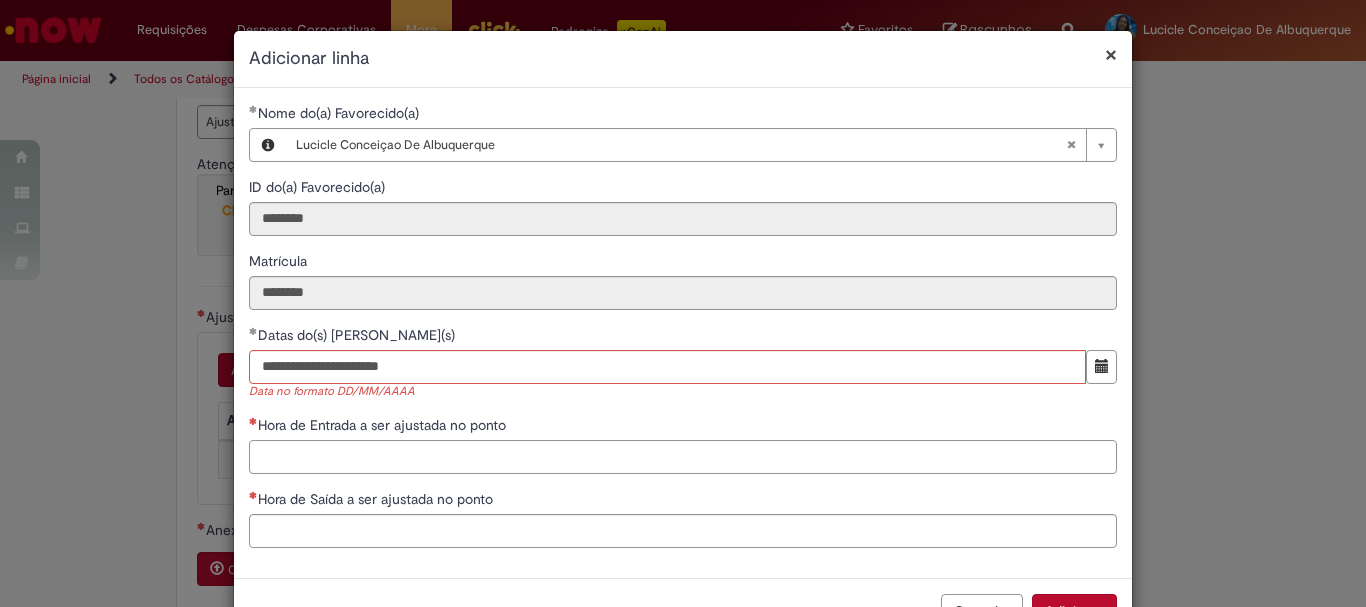 click on "Hora de Entrada a ser ajustada no ponto" at bounding box center (683, 444) 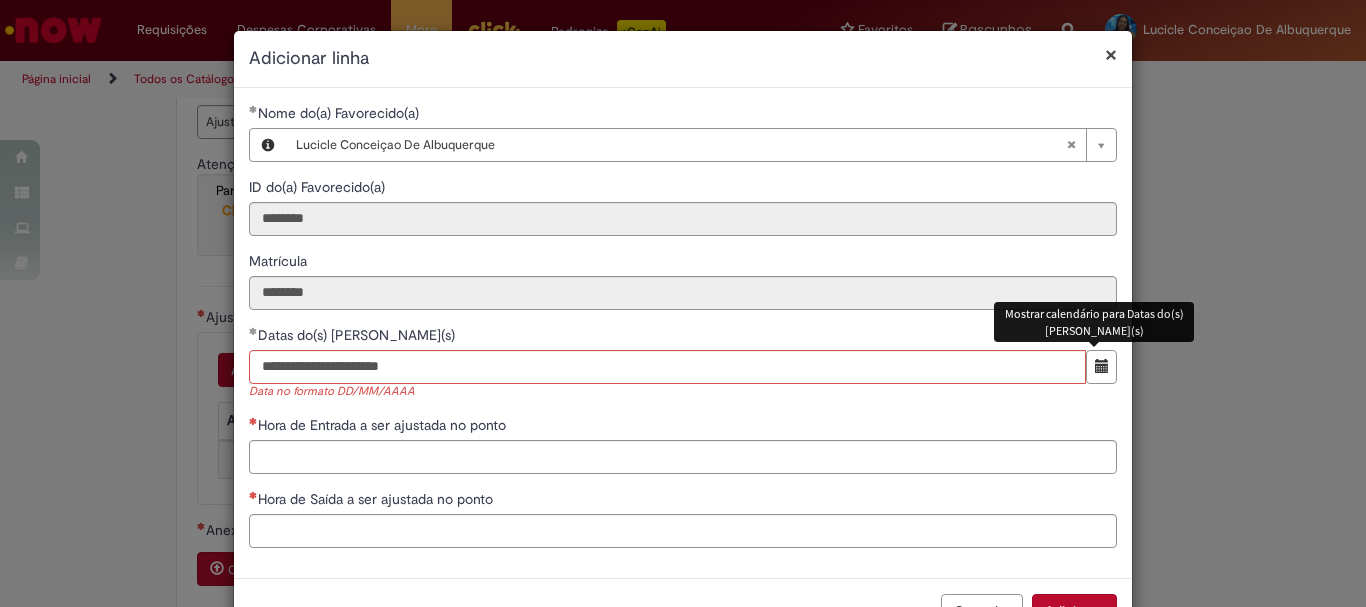 click at bounding box center (1102, 366) 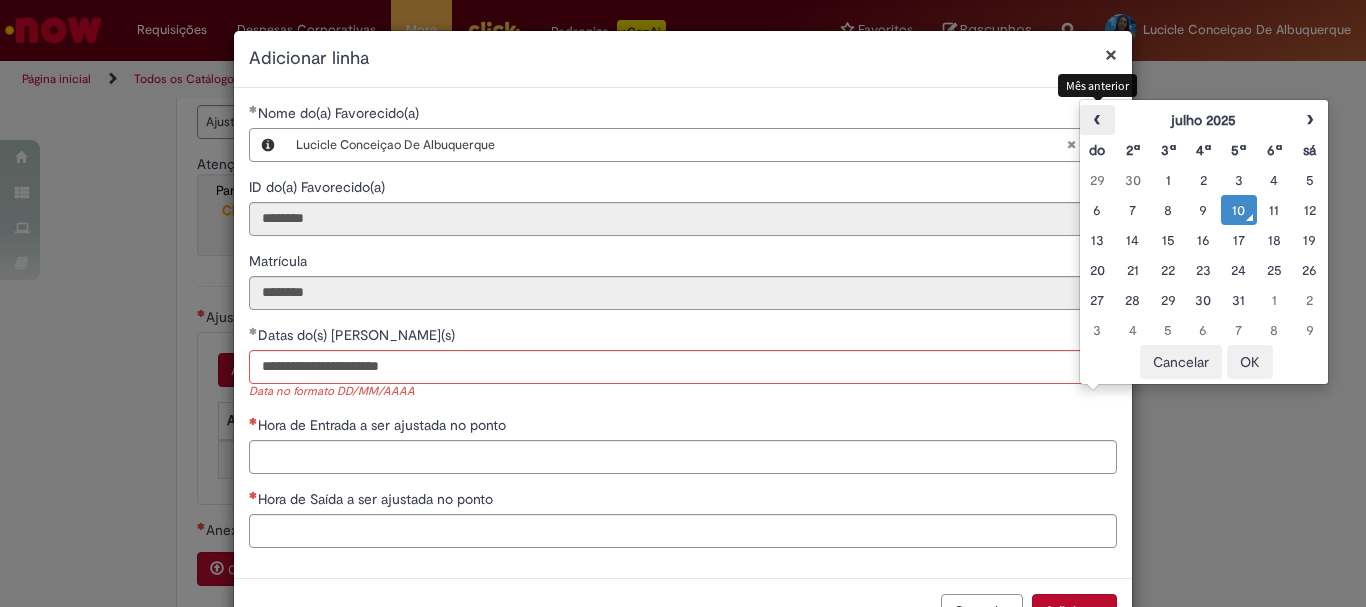 click on "‹" at bounding box center [1097, 120] 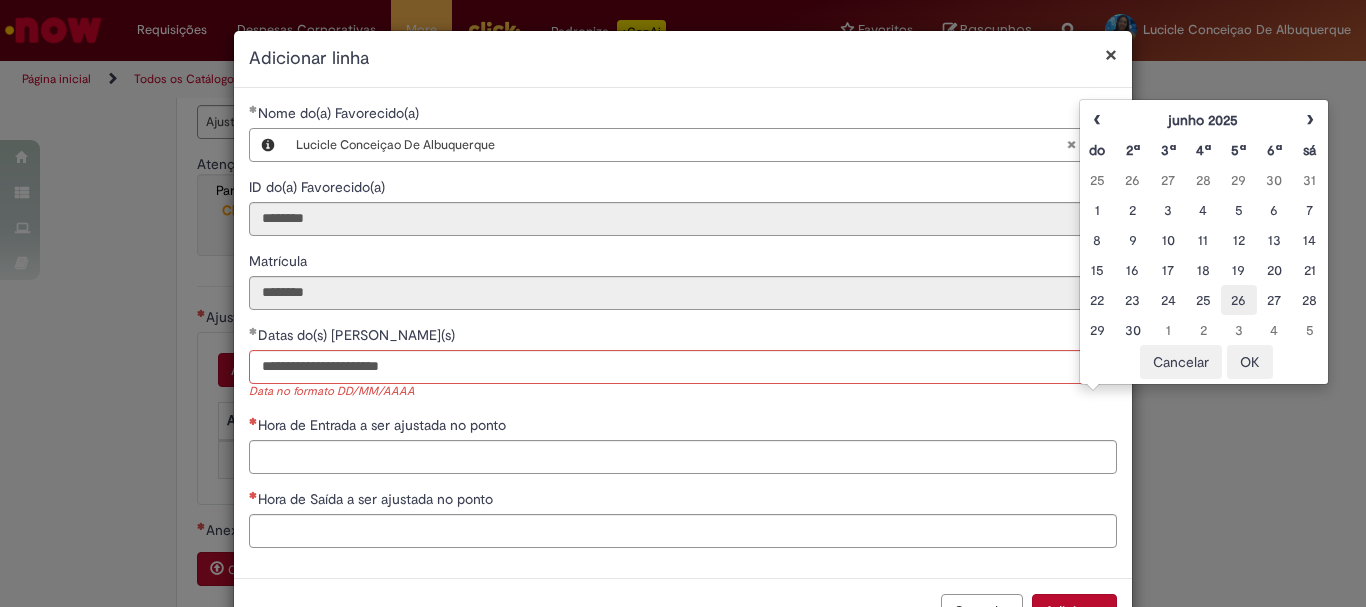 click on "26" at bounding box center [1238, 300] 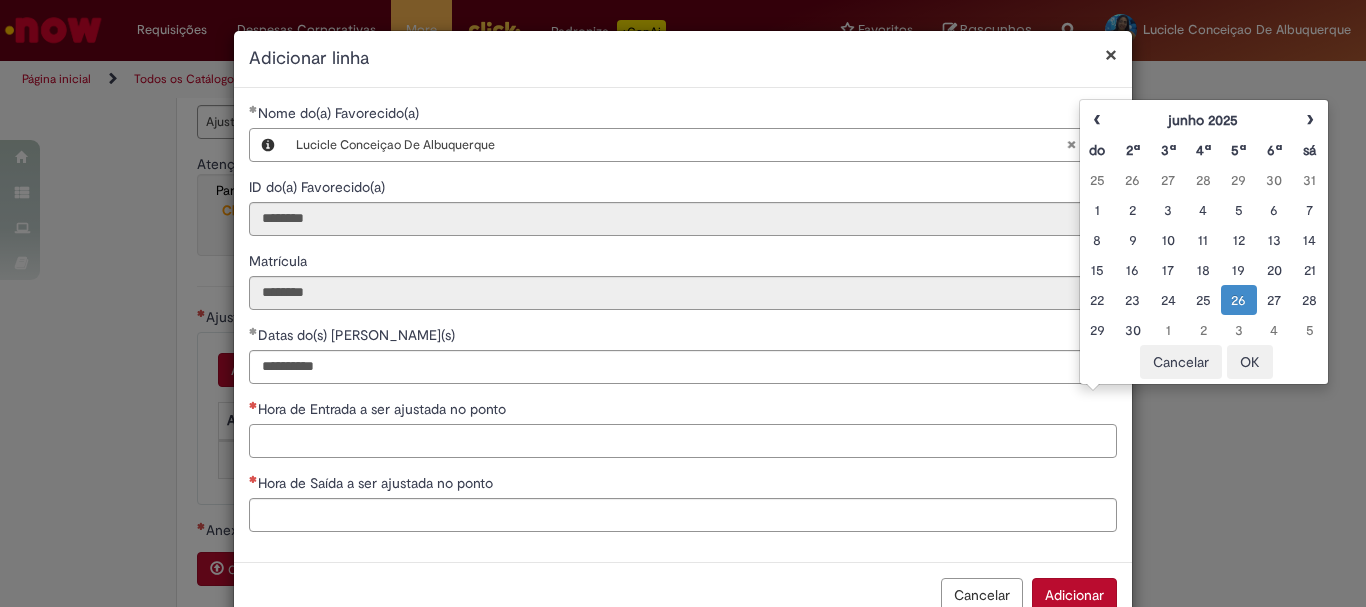 click on "Hora de Entrada a ser ajustada no ponto" at bounding box center [683, 441] 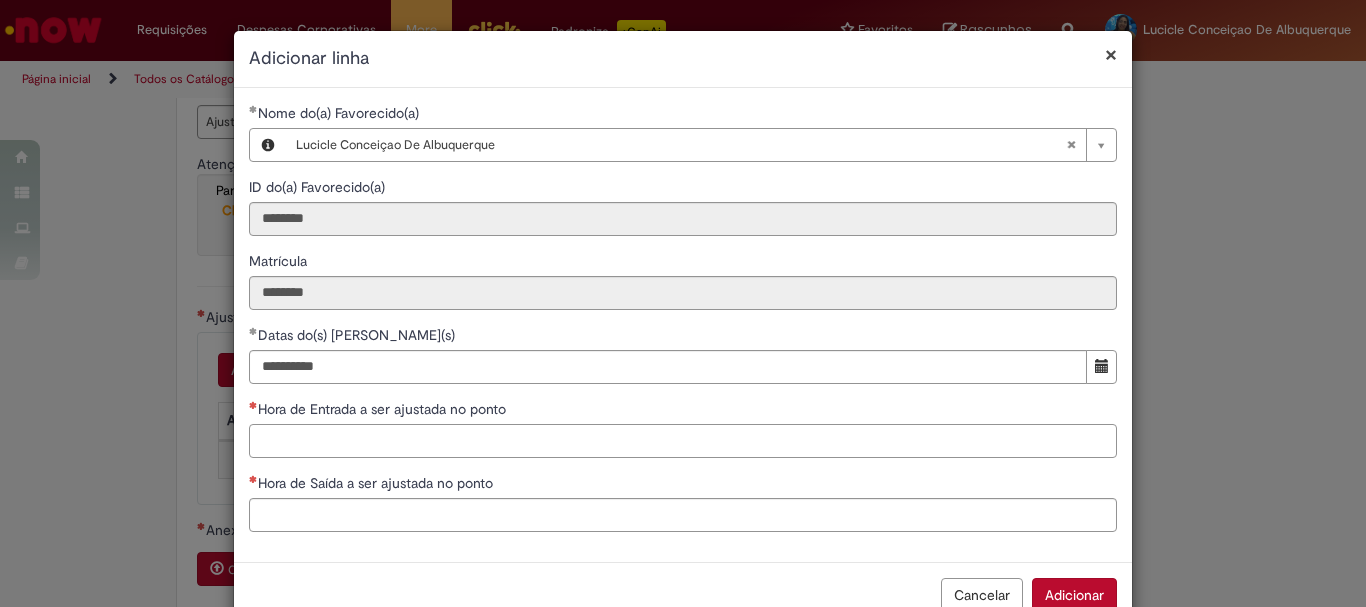 scroll, scrollTop: 51, scrollLeft: 0, axis: vertical 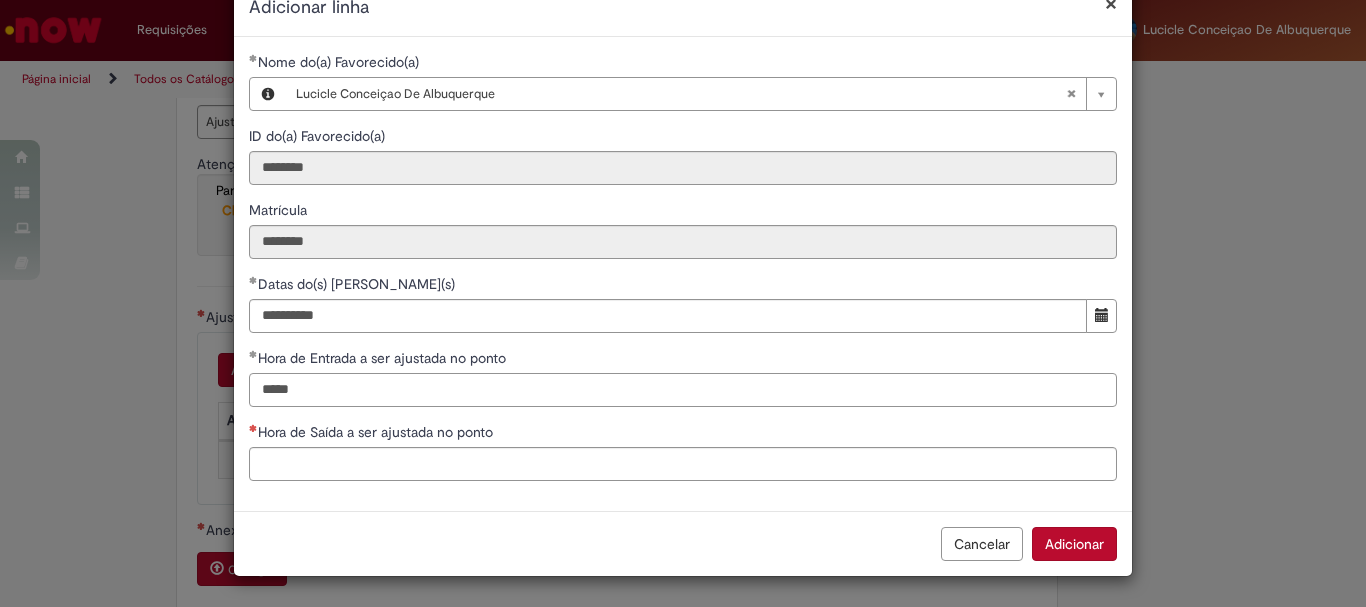type on "*****" 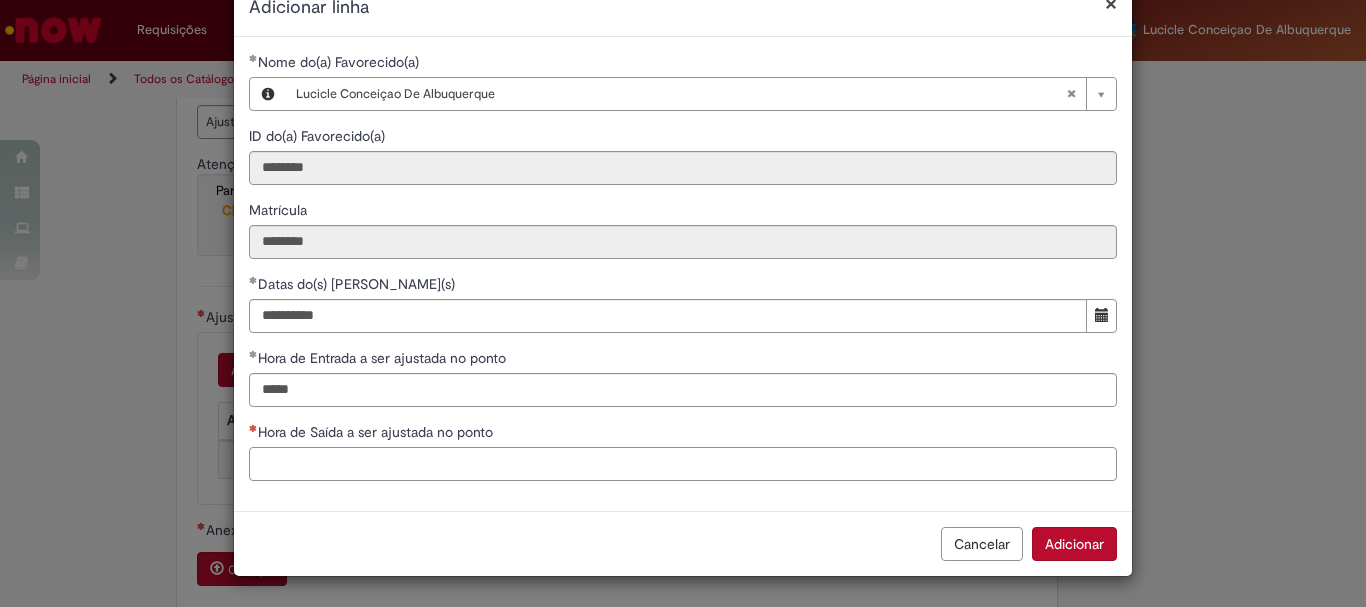 click on "Hora de Saída a ser ajustada no ponto" at bounding box center [683, 464] 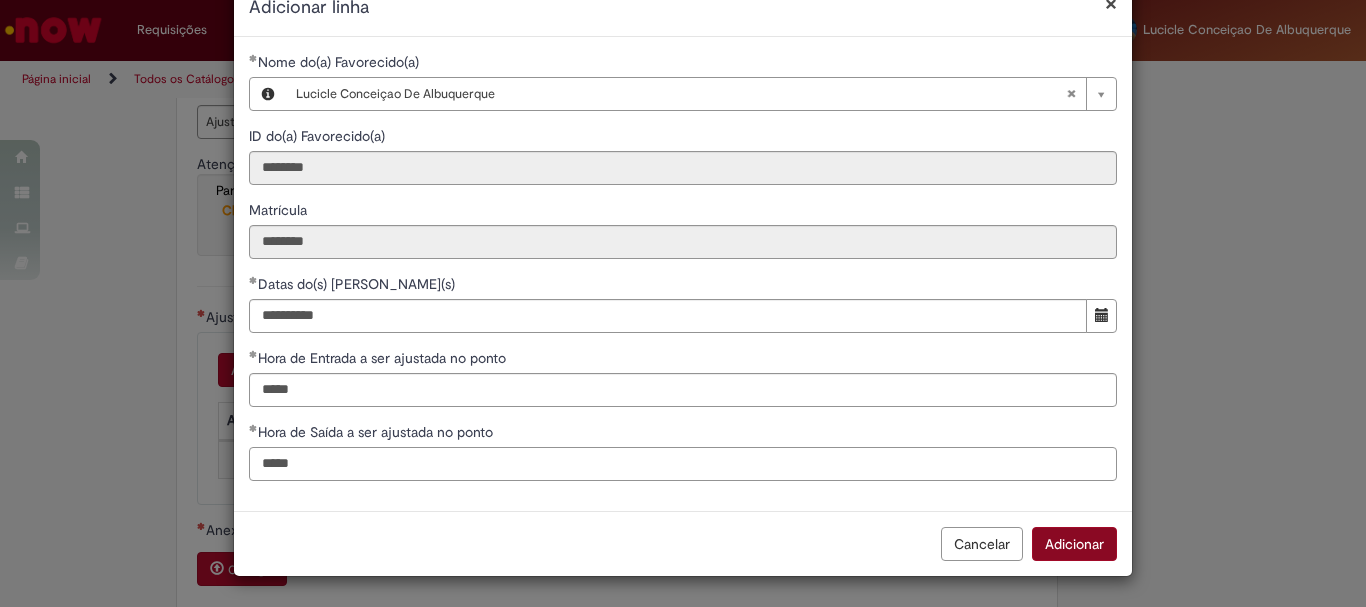 type on "*****" 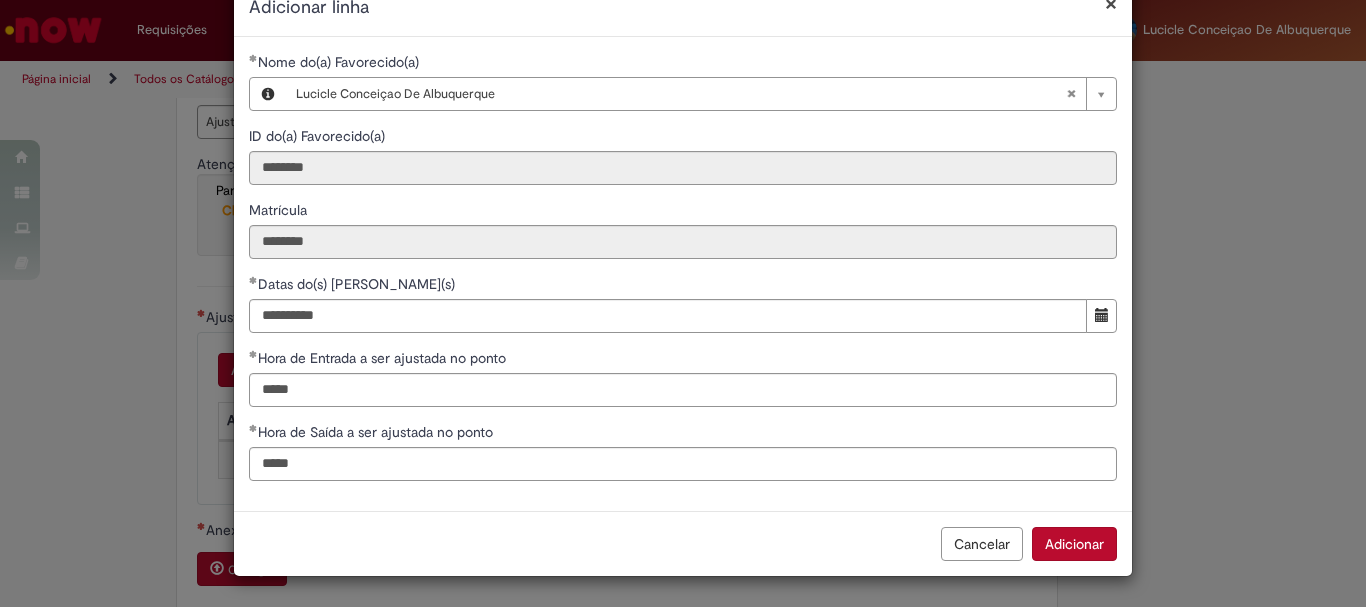 click on "Adicionar" at bounding box center [1074, 544] 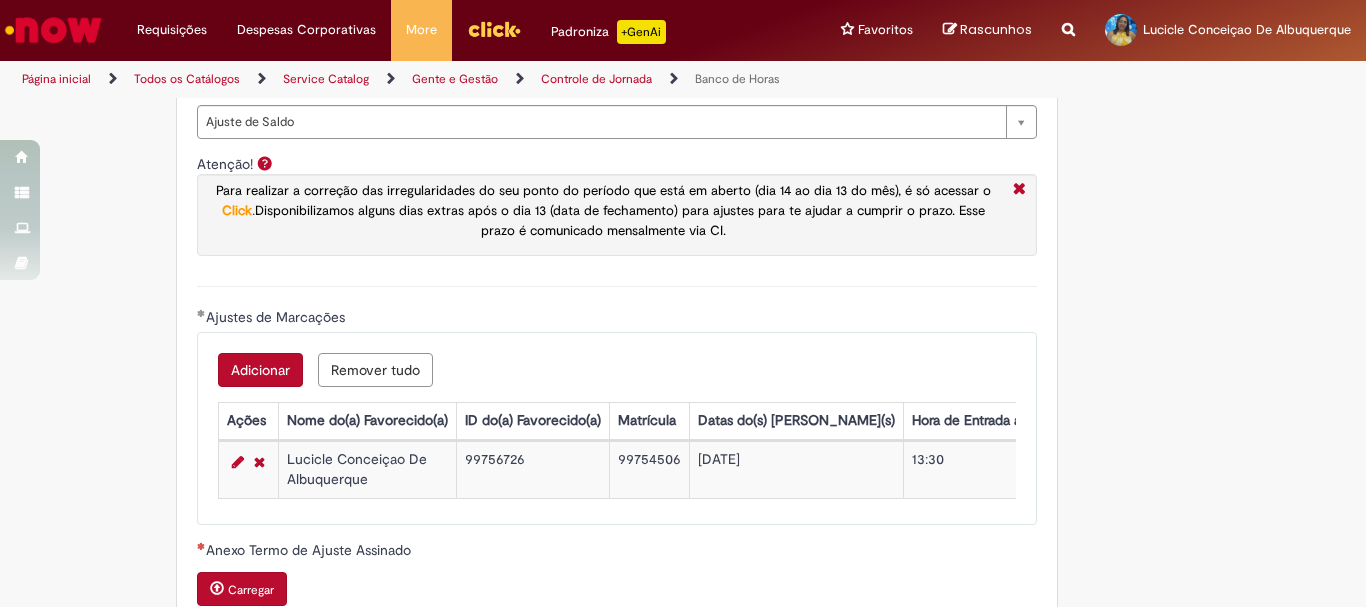 click on "Adicionar" at bounding box center [260, 370] 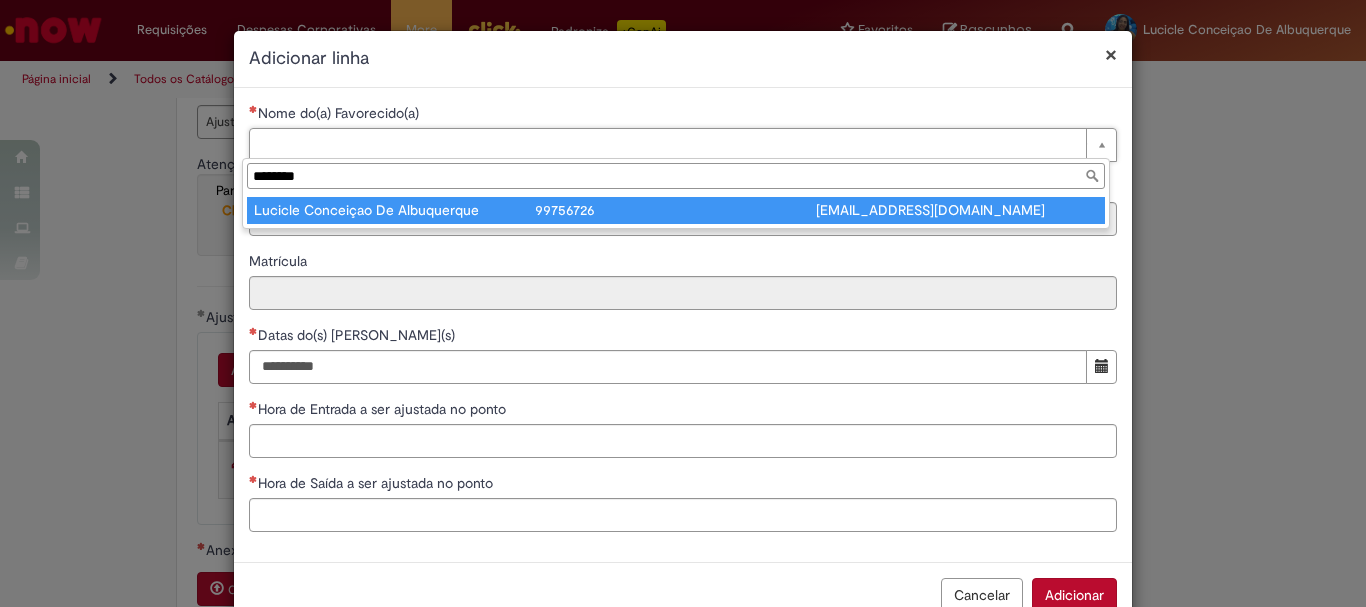 type on "********" 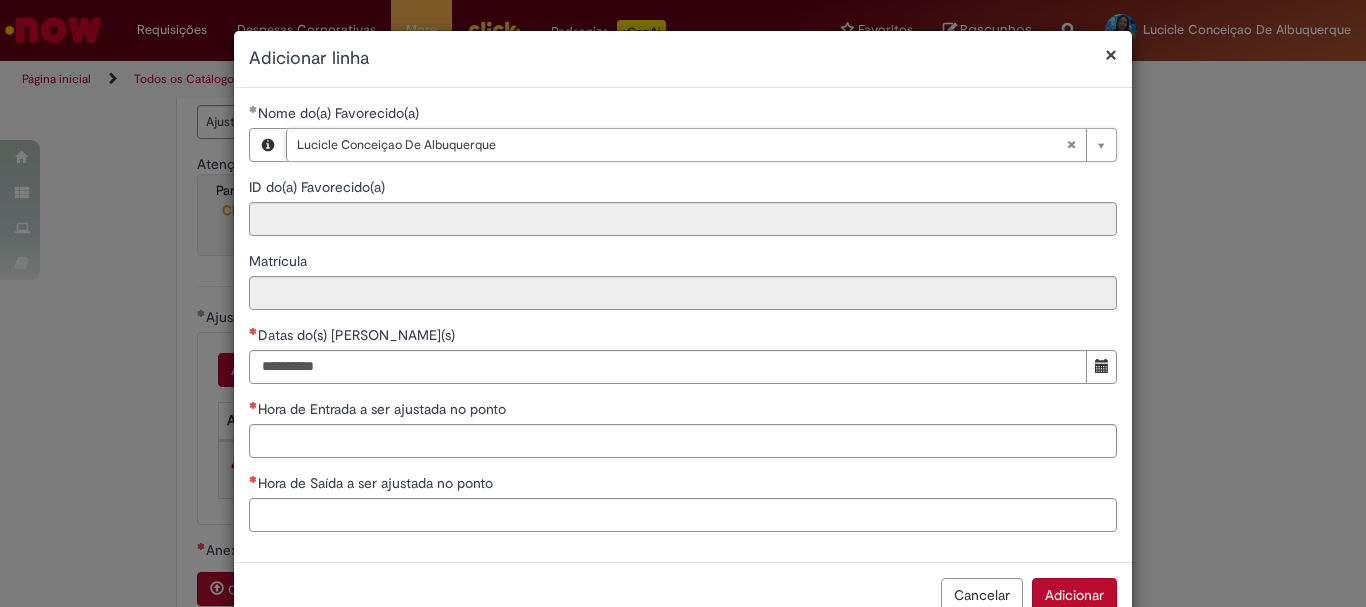 type on "********" 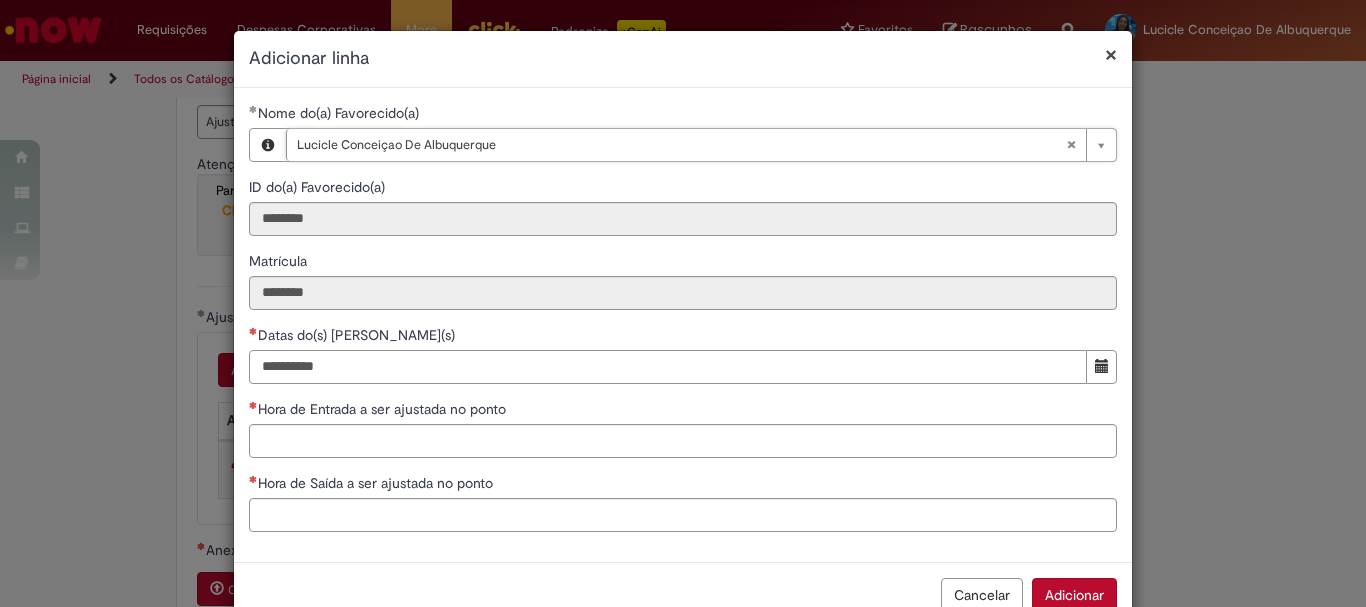 click on "Datas do(s) Ajuste(s)" at bounding box center (668, 367) 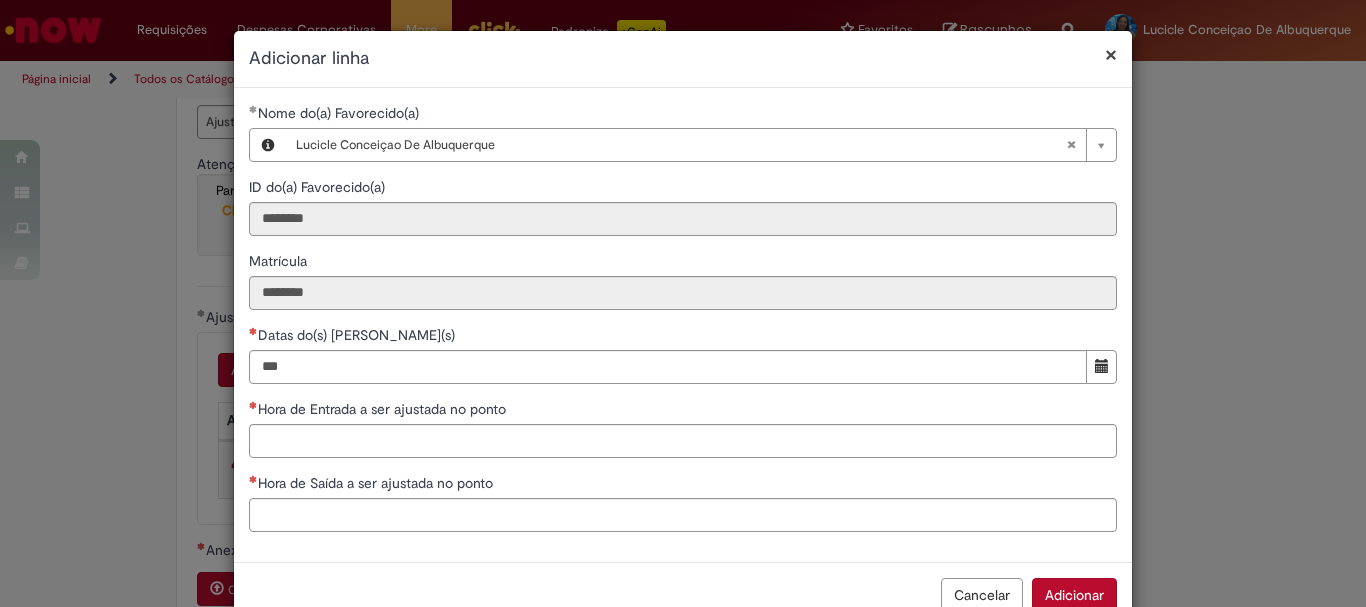 click at bounding box center [1102, 366] 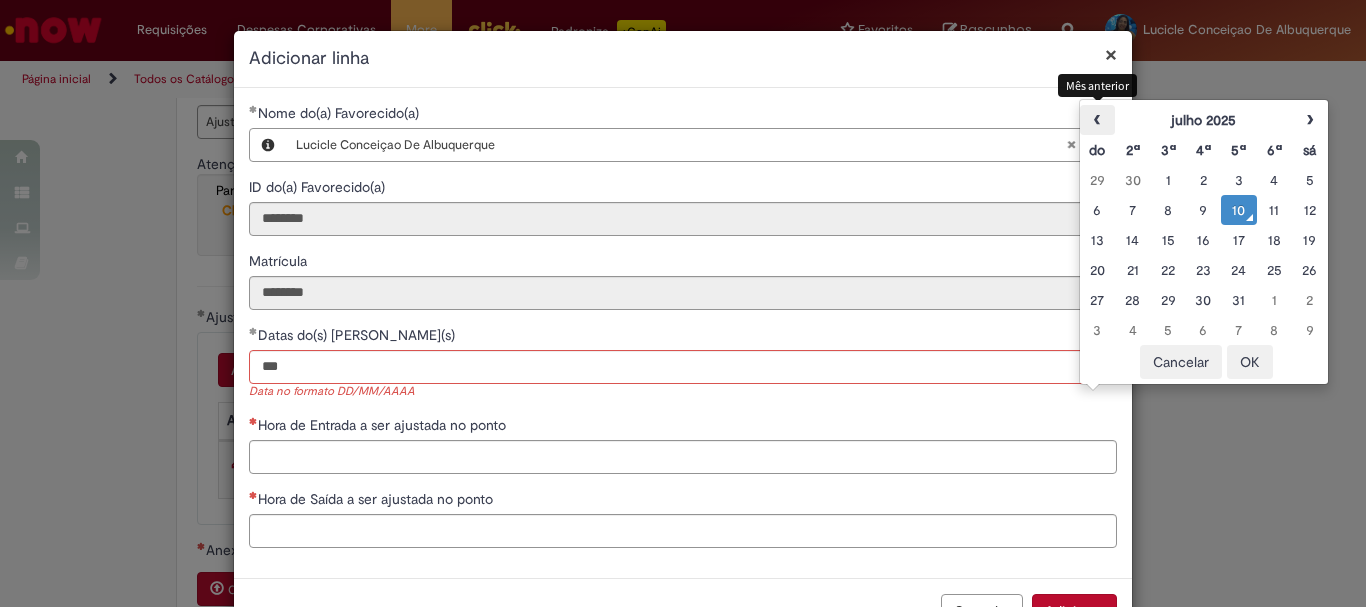 click on "‹" at bounding box center [1097, 120] 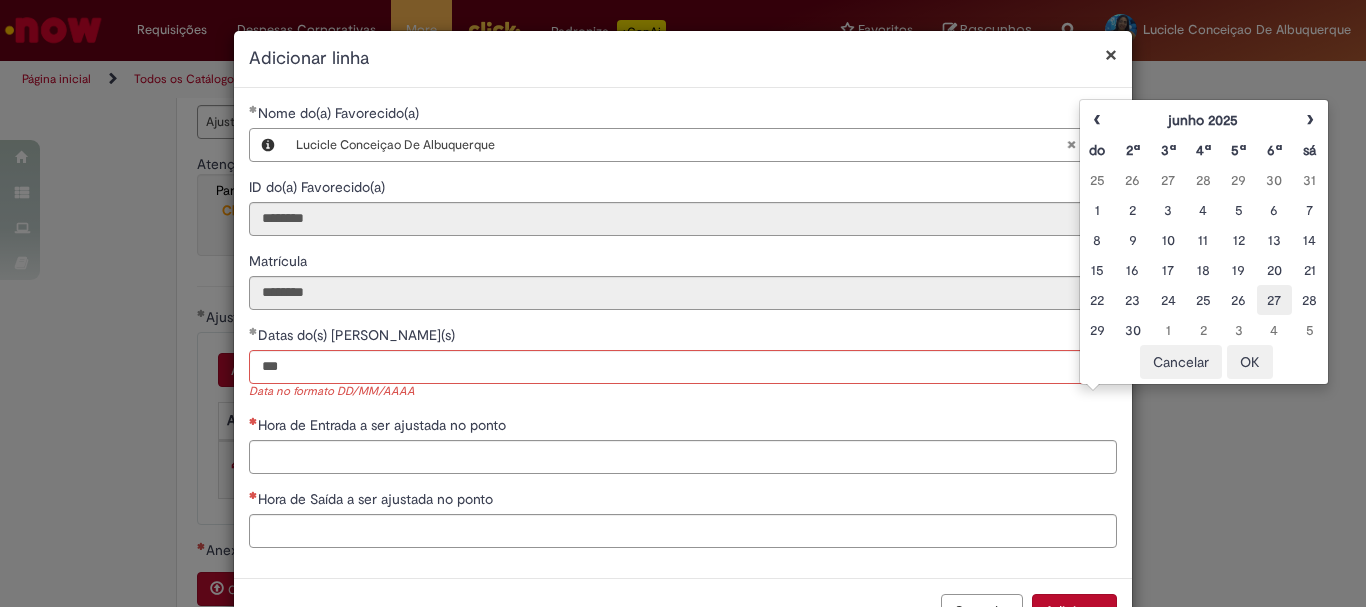 click on "27" at bounding box center [1274, 300] 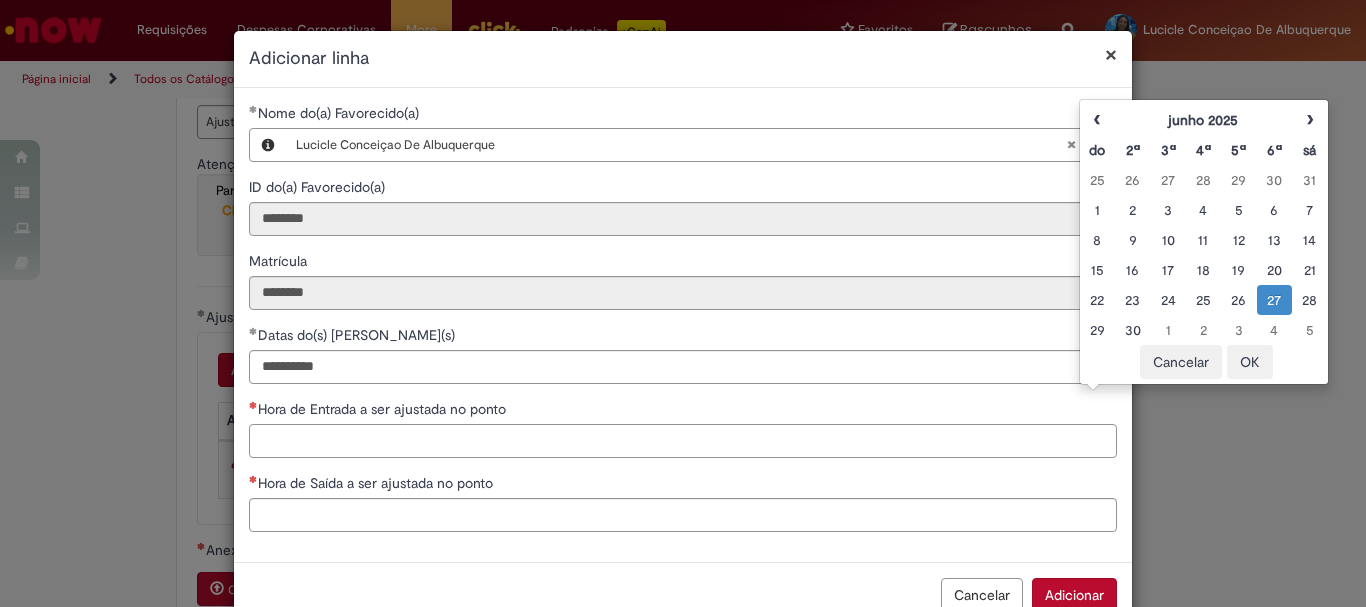 click on "Hora de Entrada a ser ajustada no ponto" at bounding box center (683, 441) 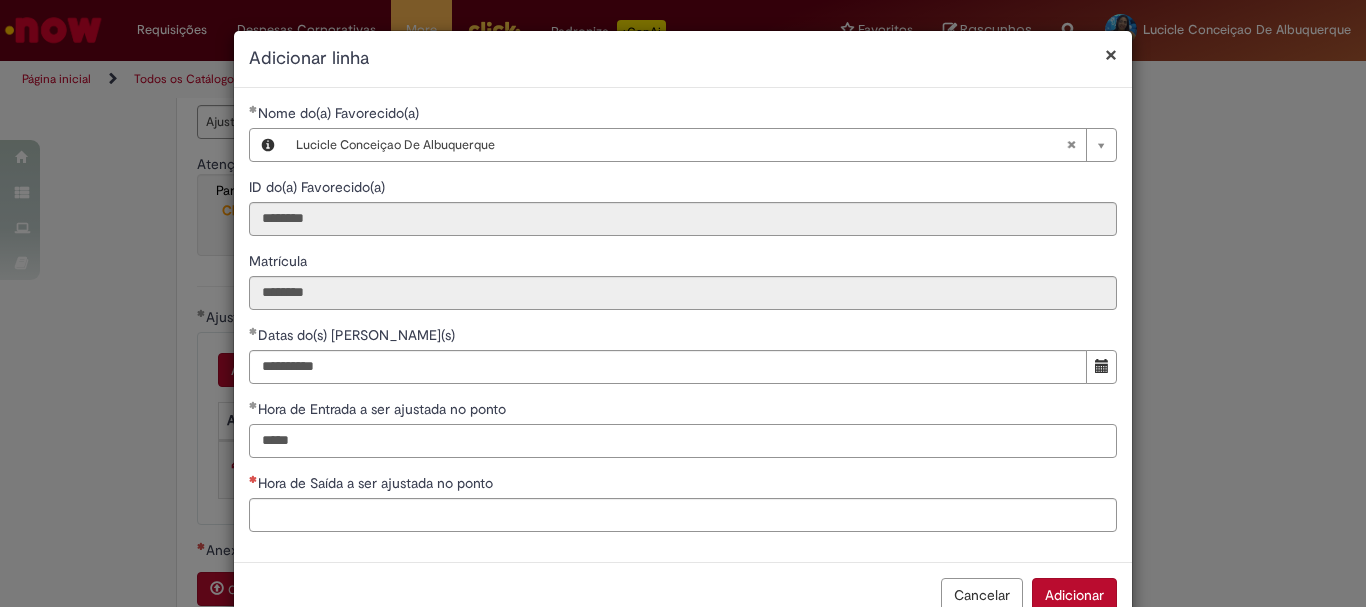 type on "*****" 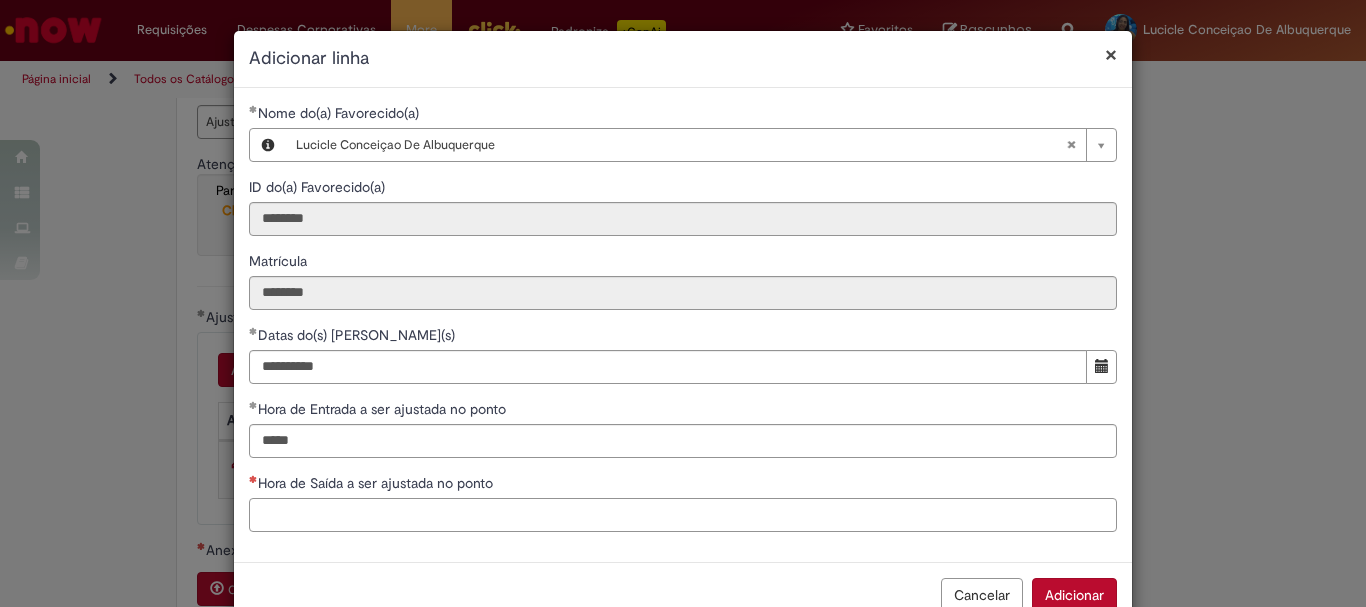 click on "Hora de Saída a ser ajustada no ponto" at bounding box center (683, 515) 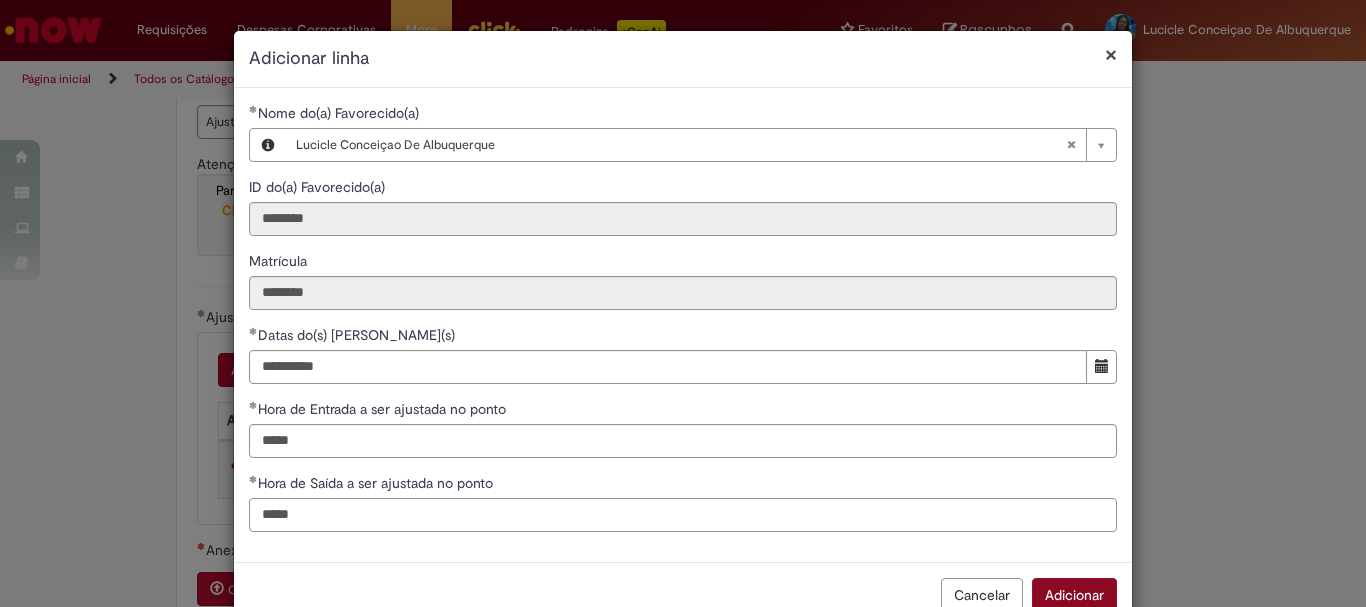 type on "*****" 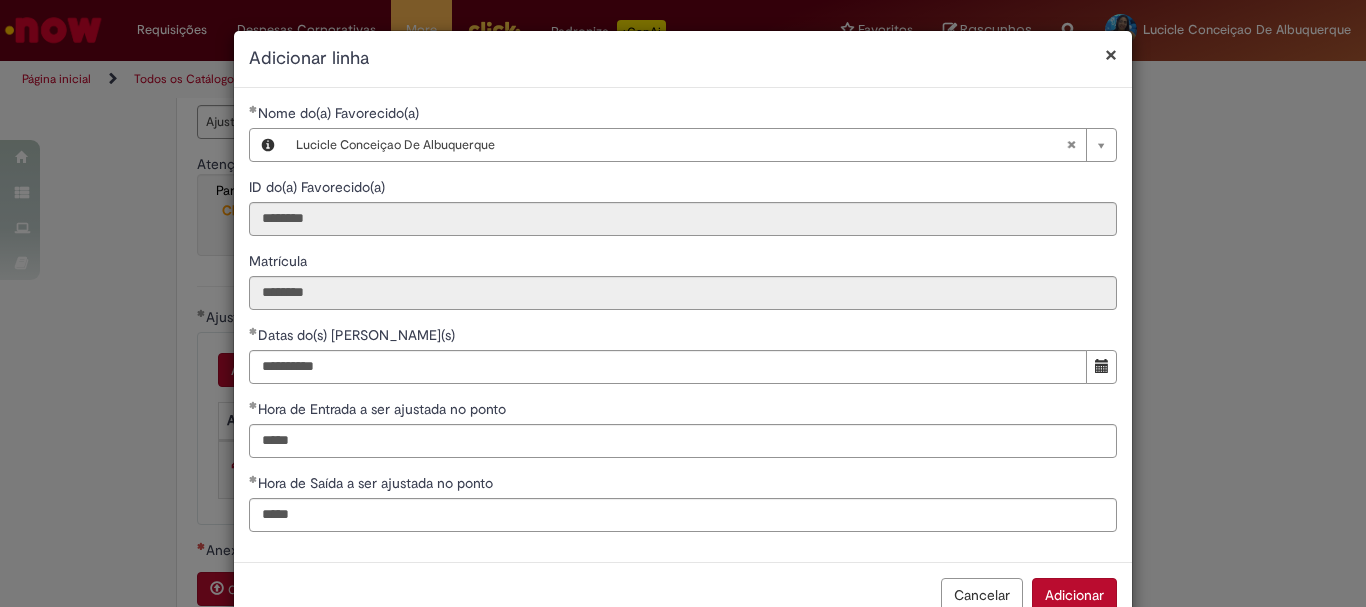 click on "Adicionar" at bounding box center (1074, 595) 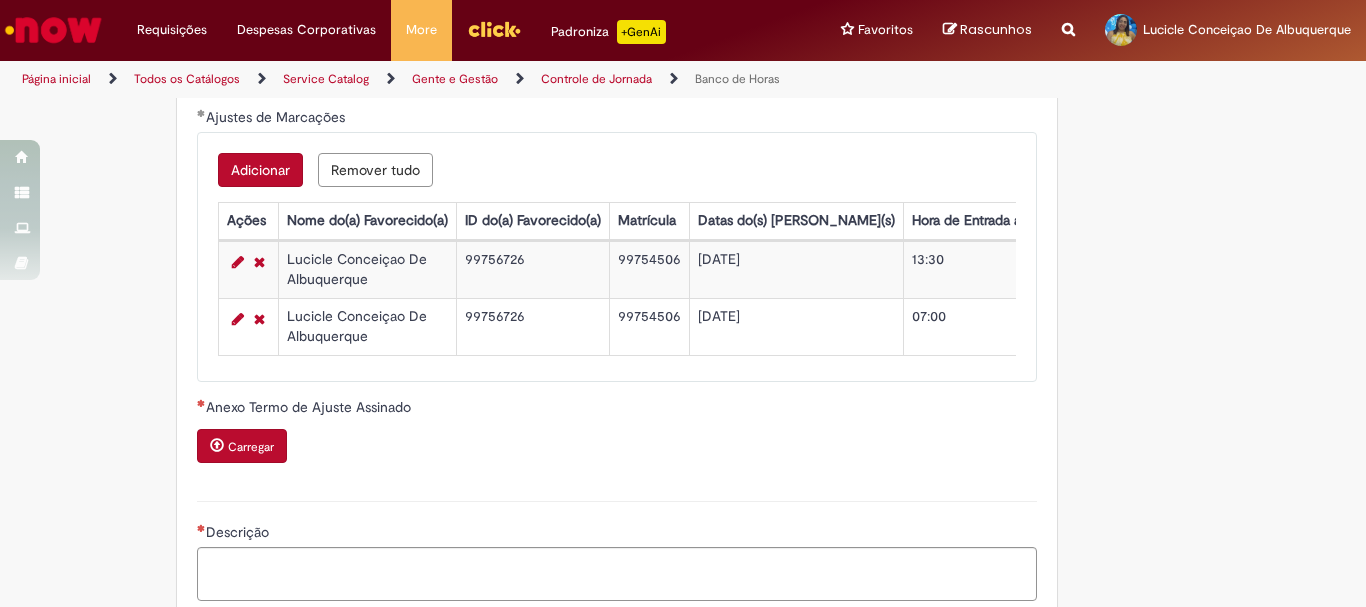 scroll, scrollTop: 2100, scrollLeft: 0, axis: vertical 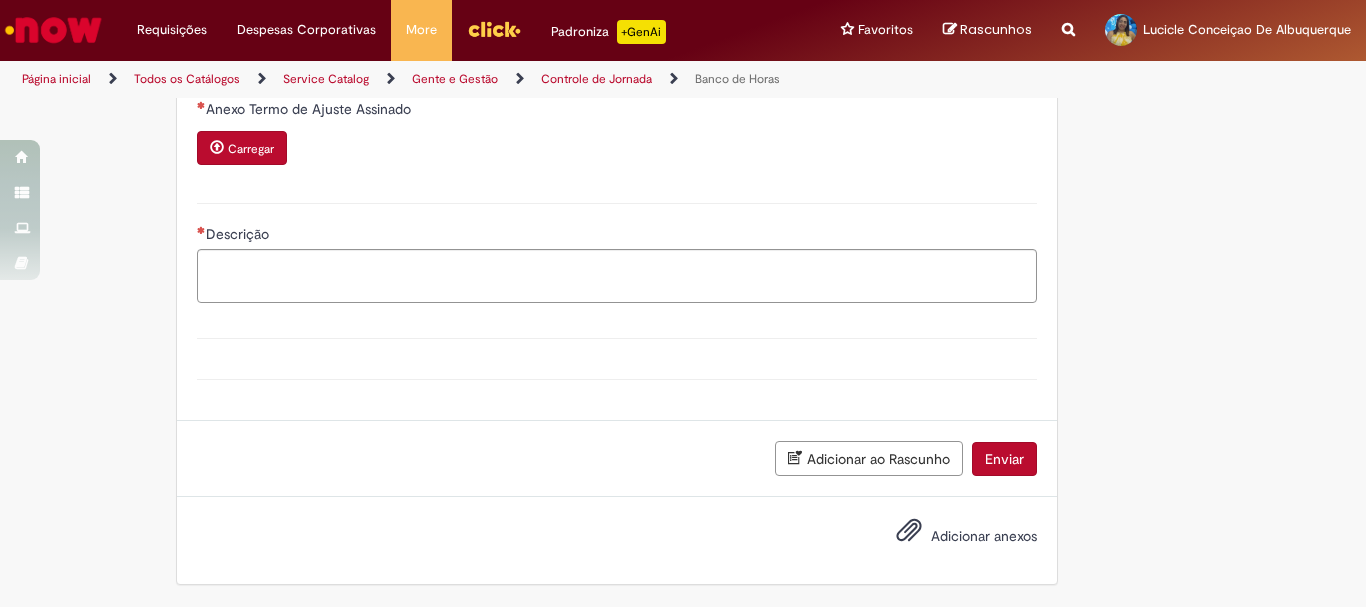 click on "Carregar" at bounding box center (251, 149) 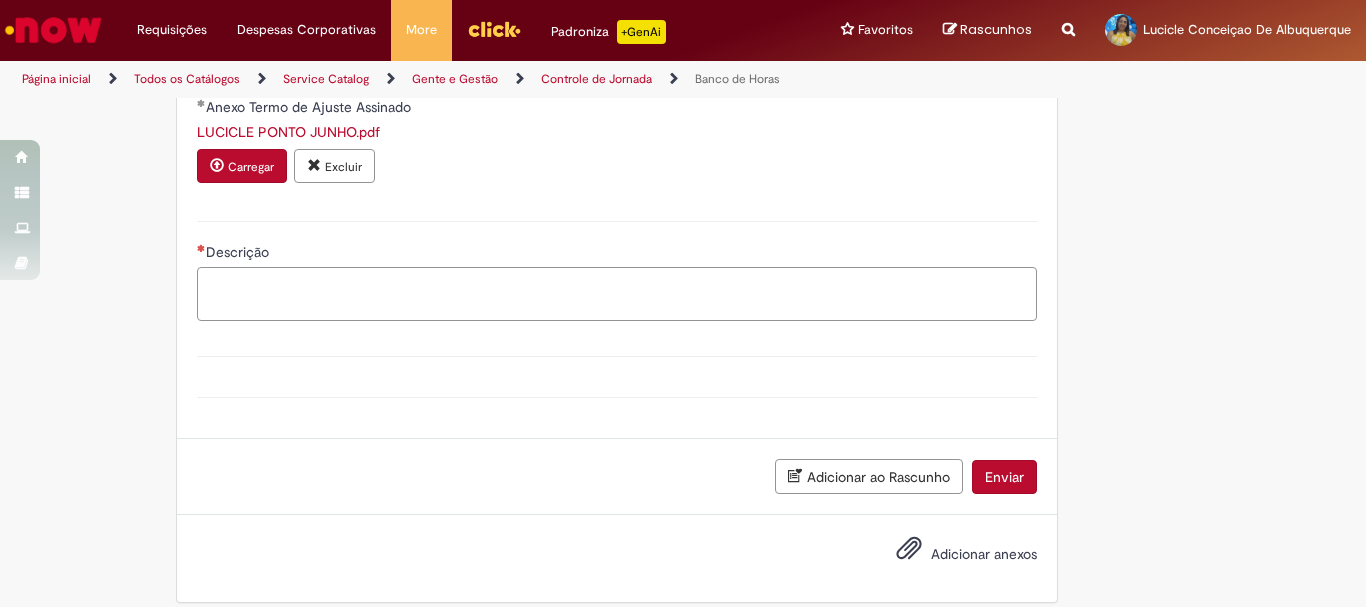 click on "Descrição" at bounding box center [617, 294] 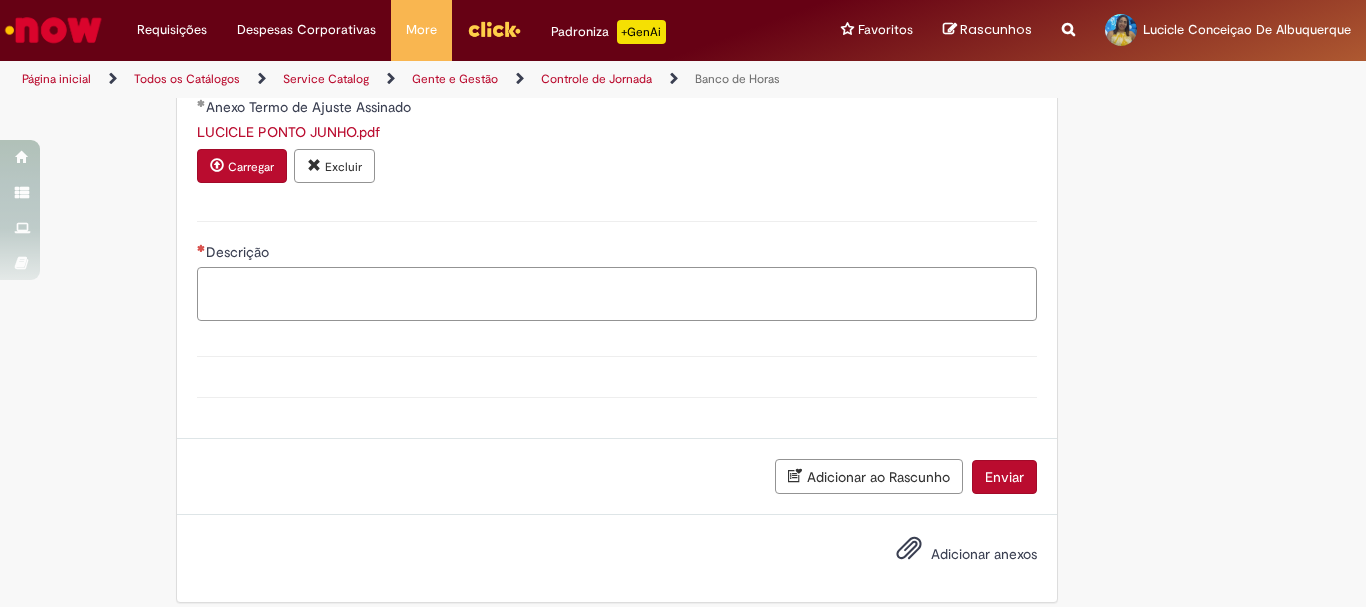 type on "*" 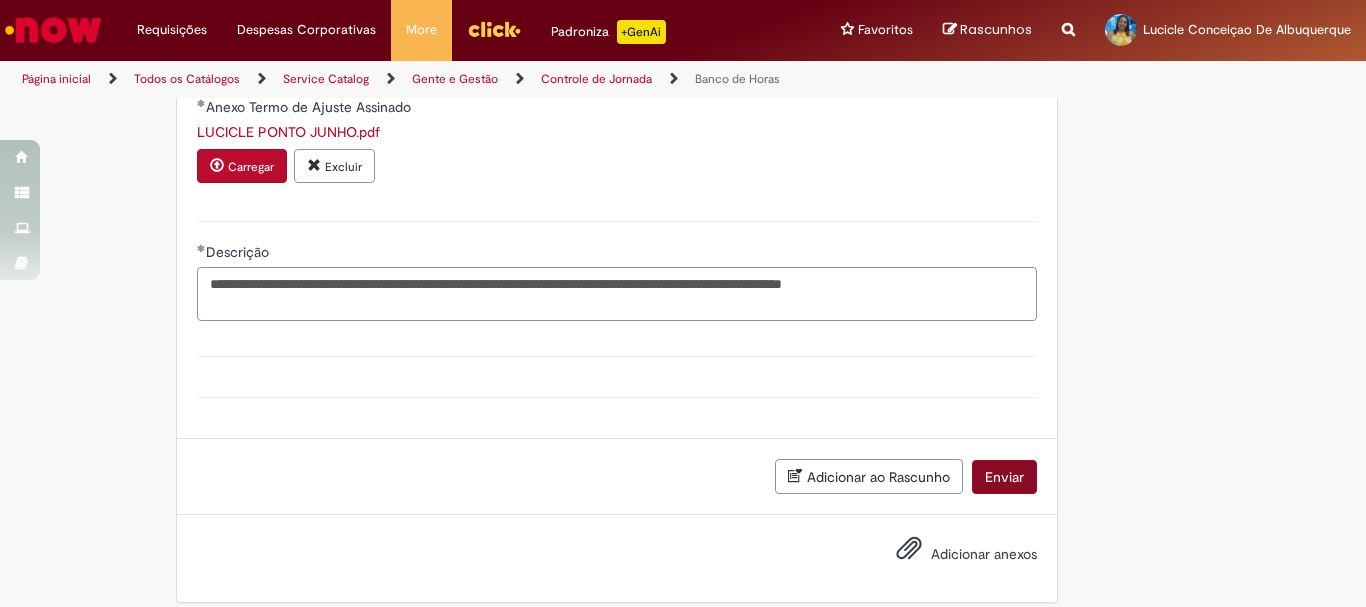 type on "**********" 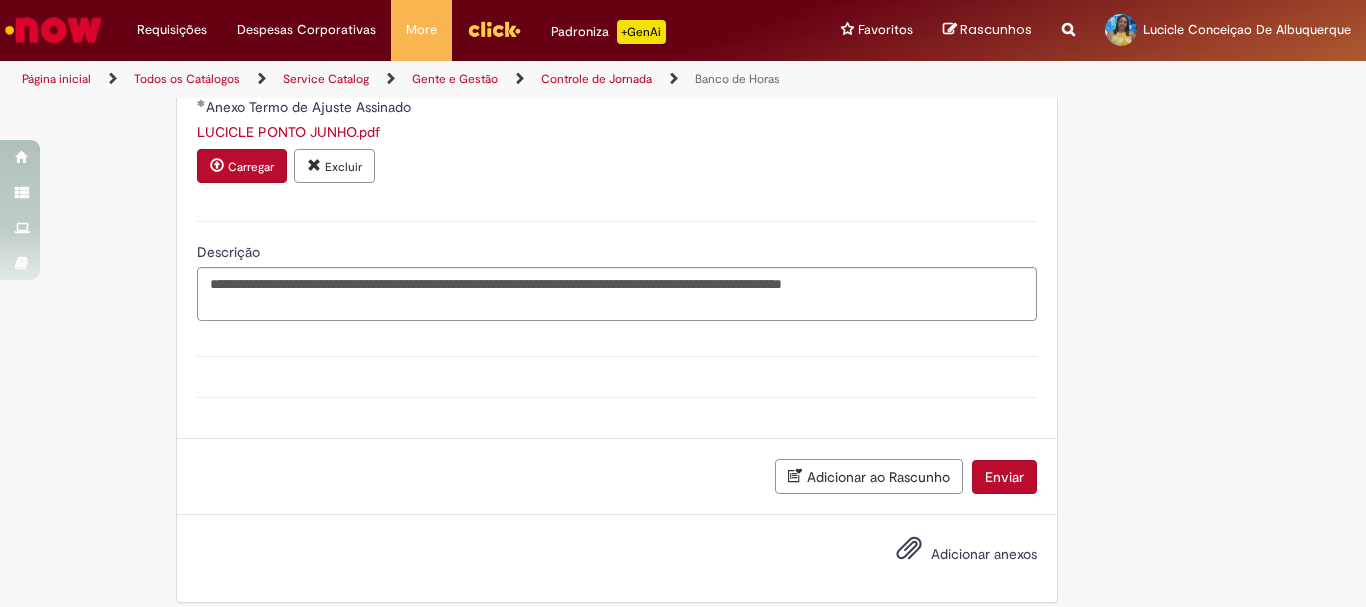 click on "Enviar" at bounding box center [1004, 477] 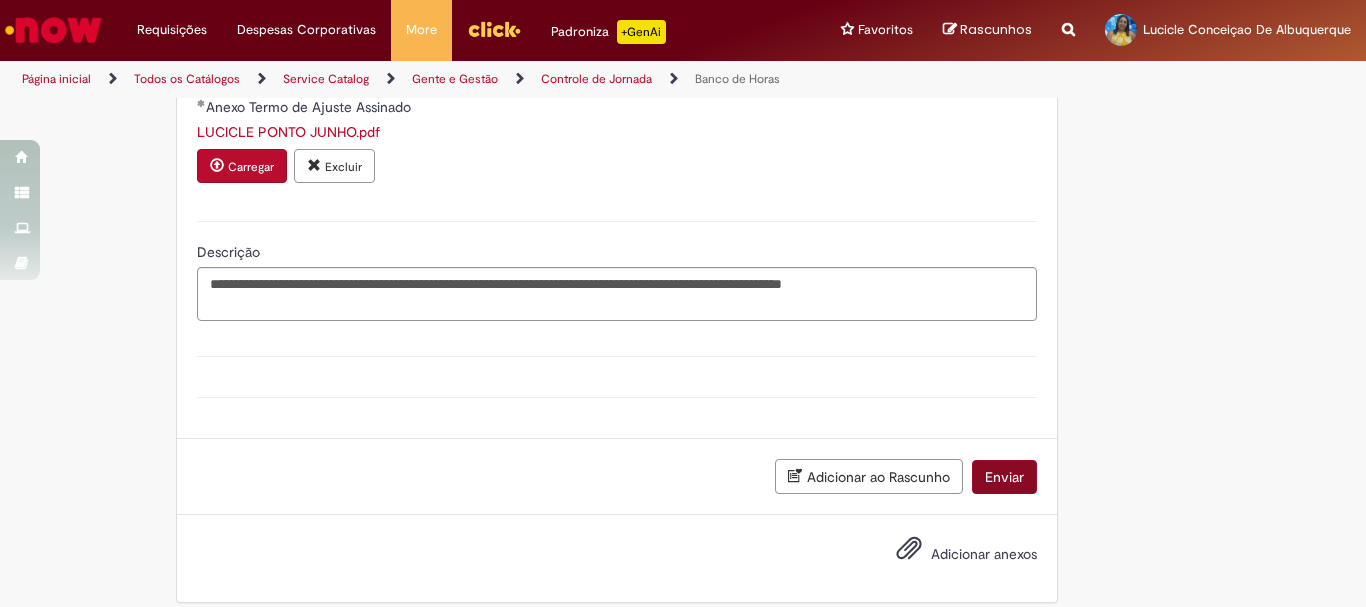 scroll, scrollTop: 2087, scrollLeft: 0, axis: vertical 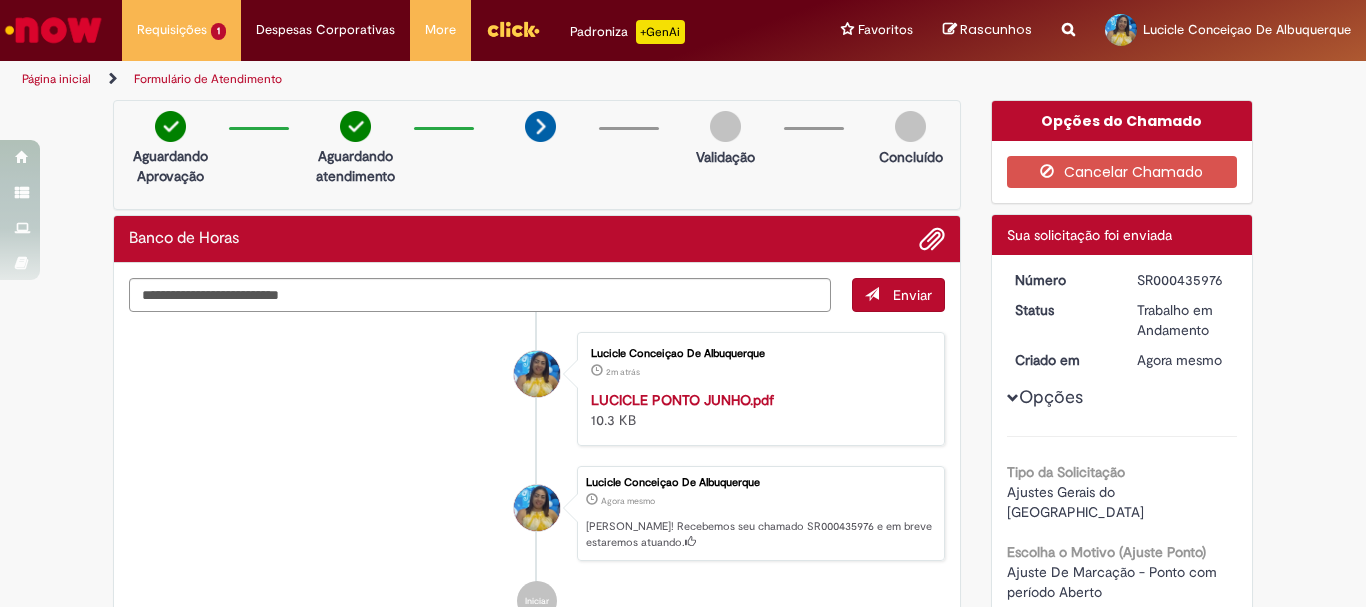 drag, startPoint x: 1126, startPoint y: 282, endPoint x: 1216, endPoint y: 282, distance: 90 